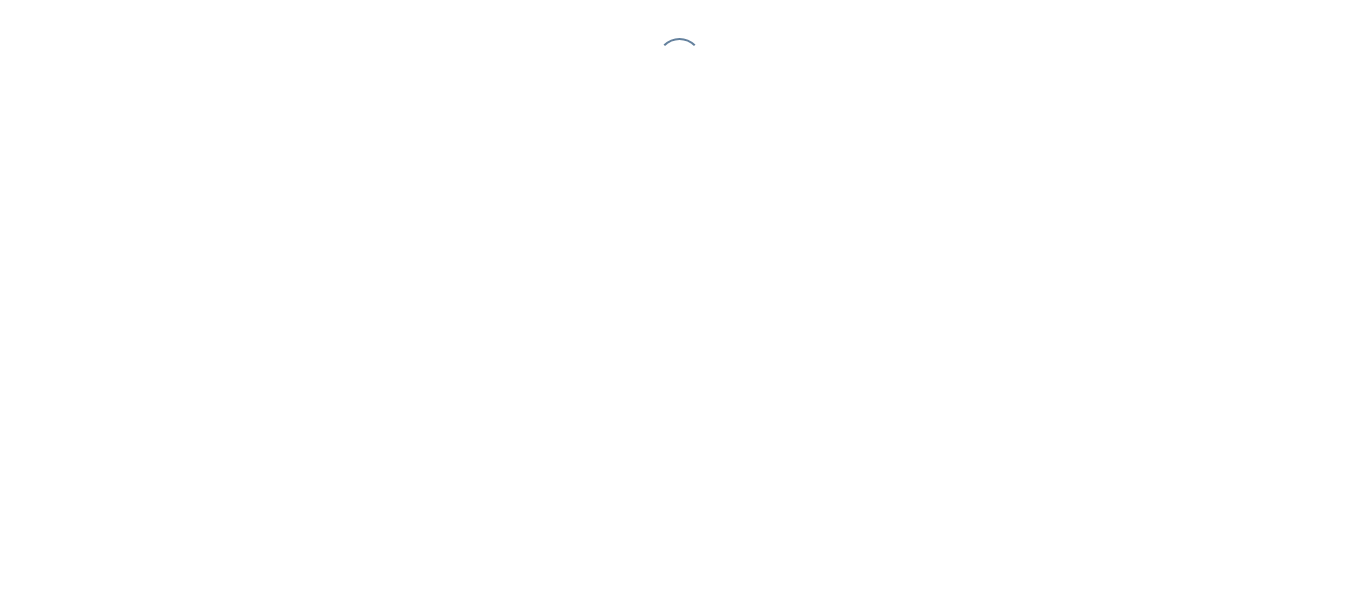 scroll, scrollTop: 0, scrollLeft: 0, axis: both 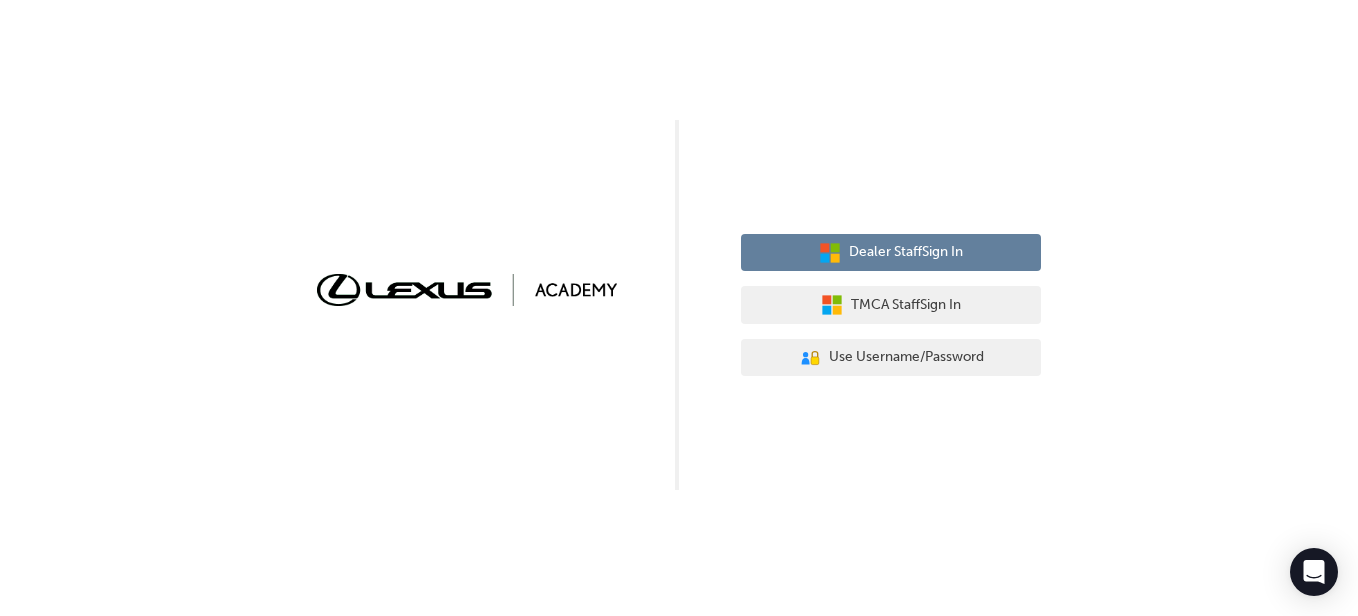 click on "Dealer Staff  Sign In" at bounding box center (906, 252) 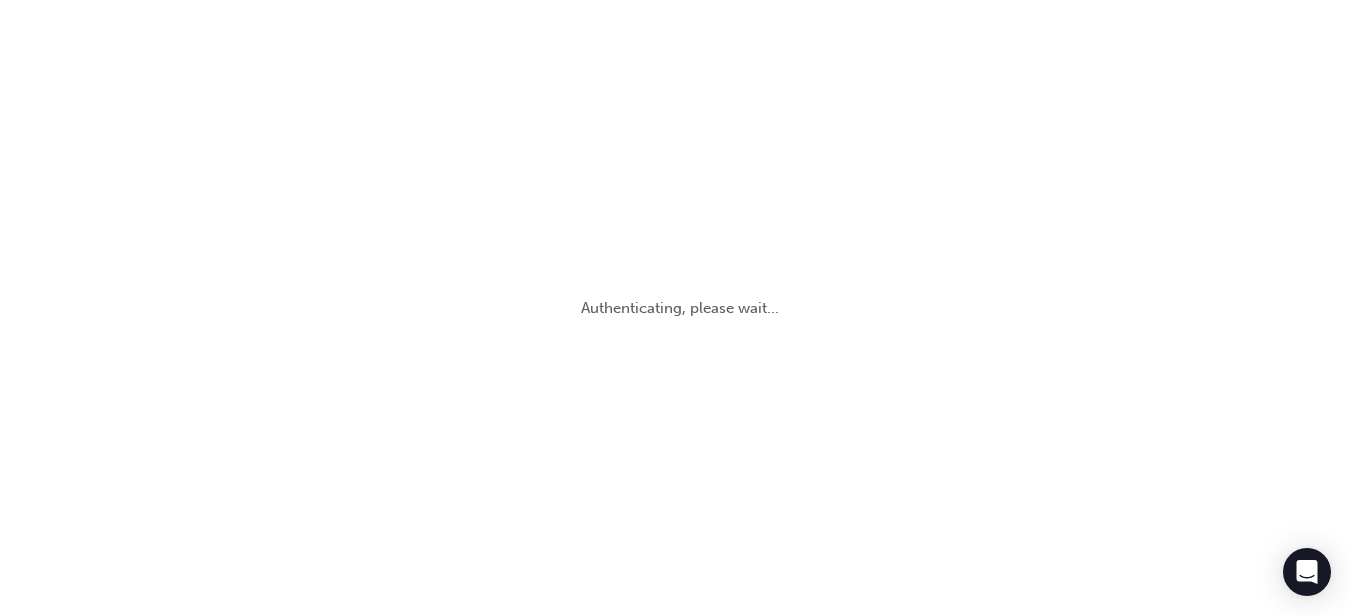 scroll, scrollTop: 0, scrollLeft: 0, axis: both 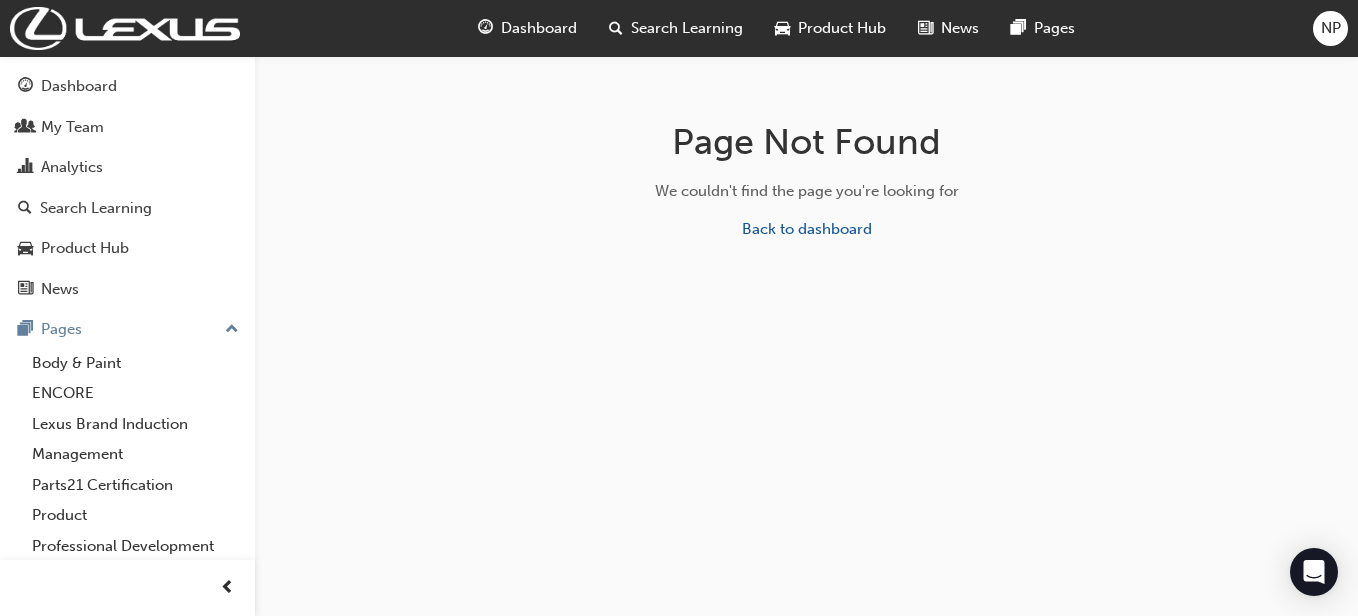click on "Dashboard" at bounding box center (539, 28) 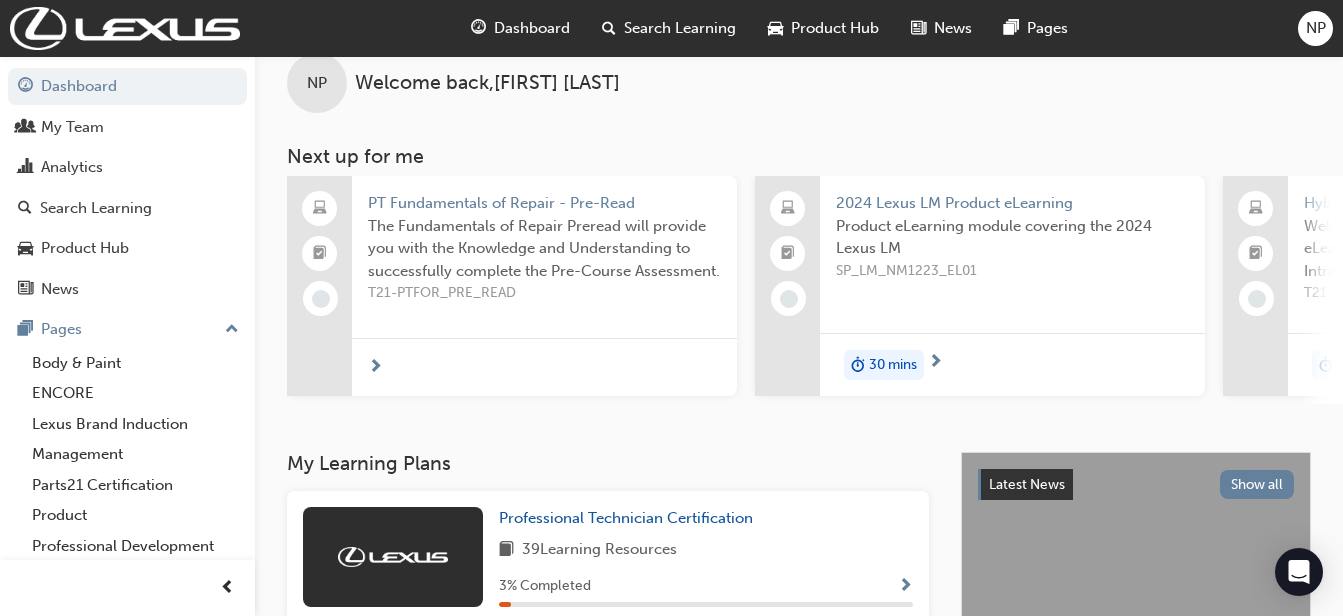 scroll, scrollTop: 0, scrollLeft: 0, axis: both 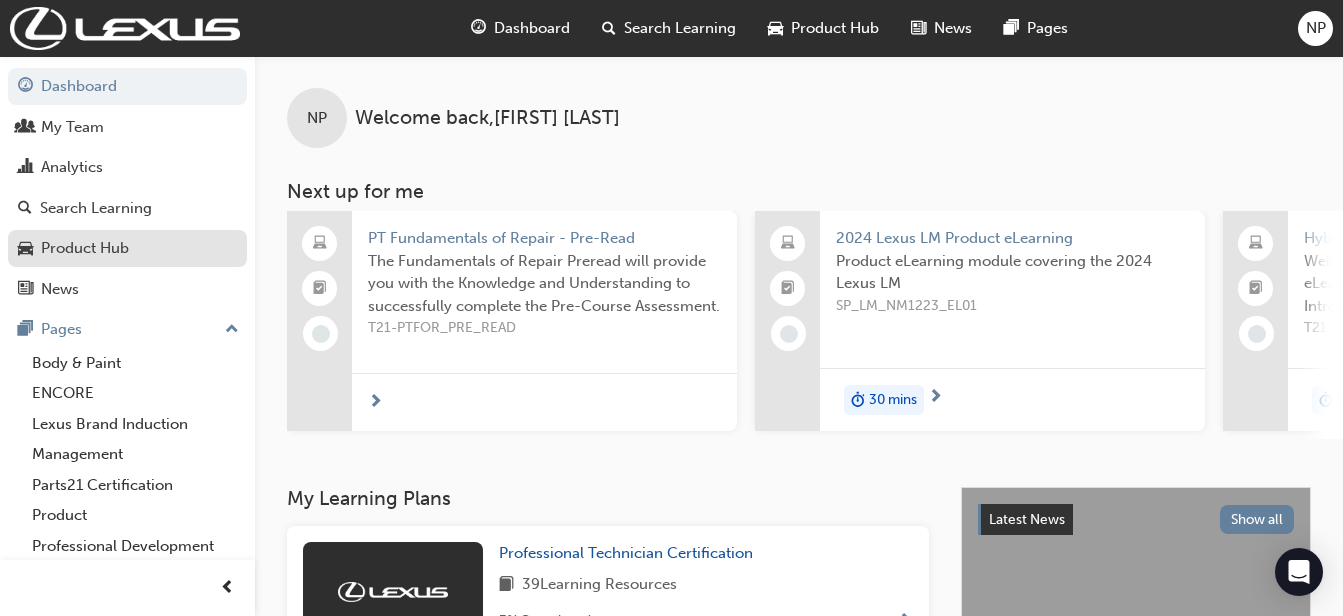 click on "Product Hub" at bounding box center (85, 248) 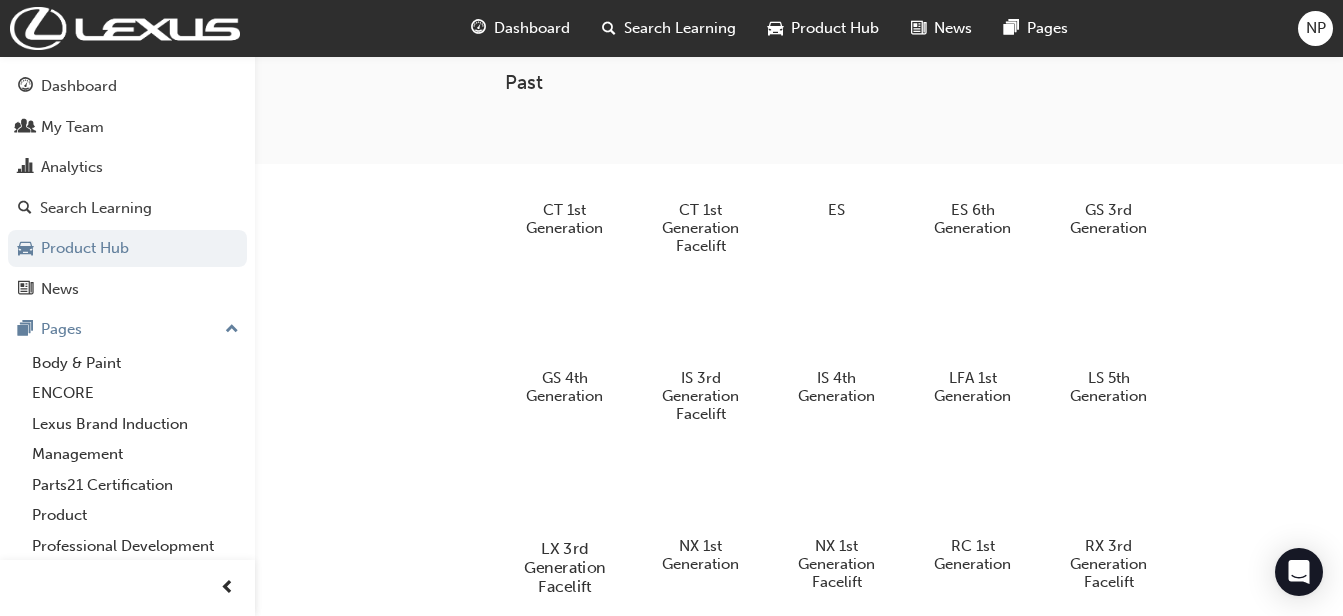 scroll, scrollTop: 637, scrollLeft: 0, axis: vertical 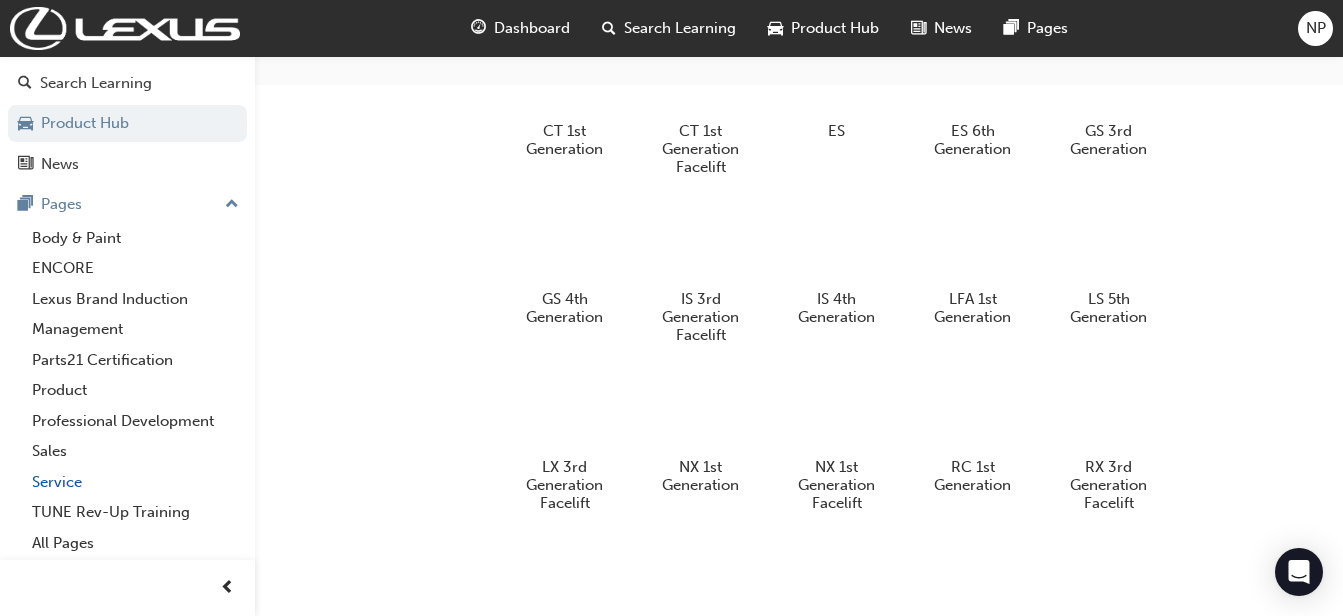 click on "Service" at bounding box center [135, 482] 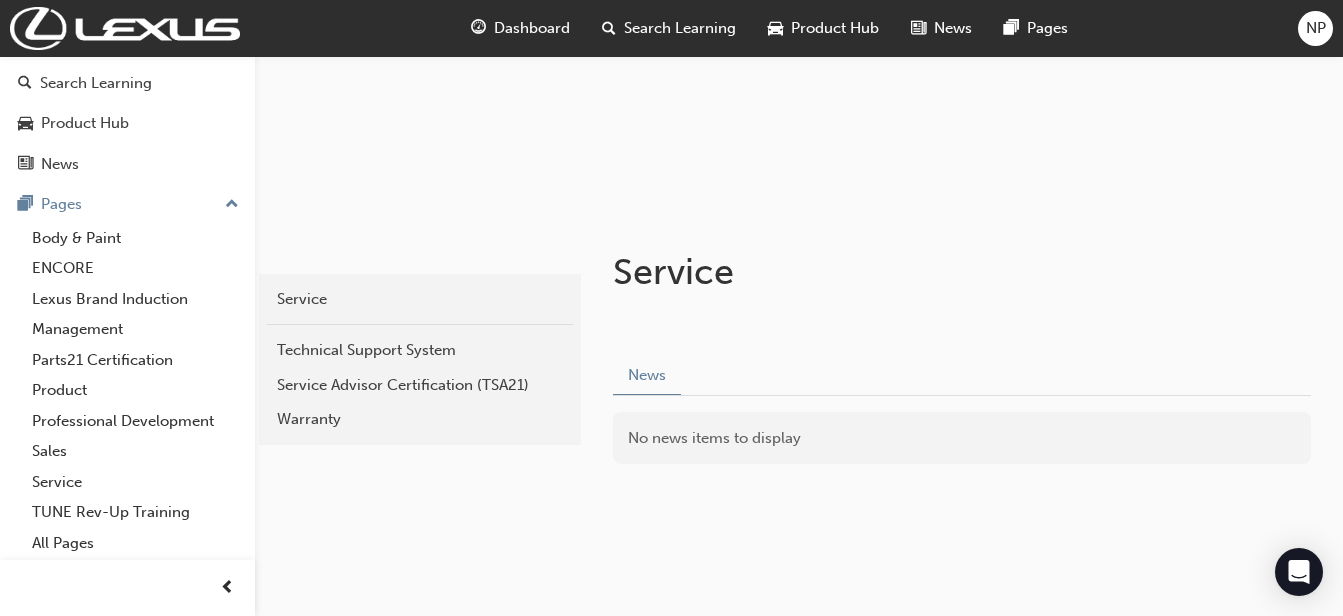 scroll, scrollTop: 235, scrollLeft: 0, axis: vertical 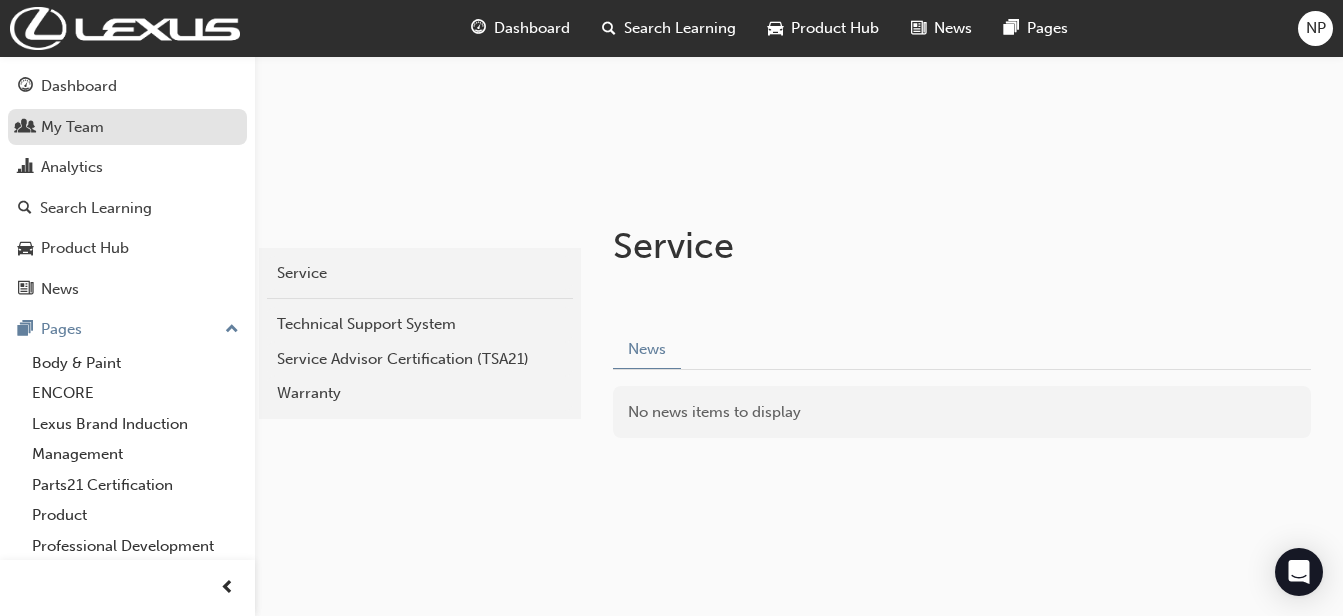click on "My Team" at bounding box center (72, 127) 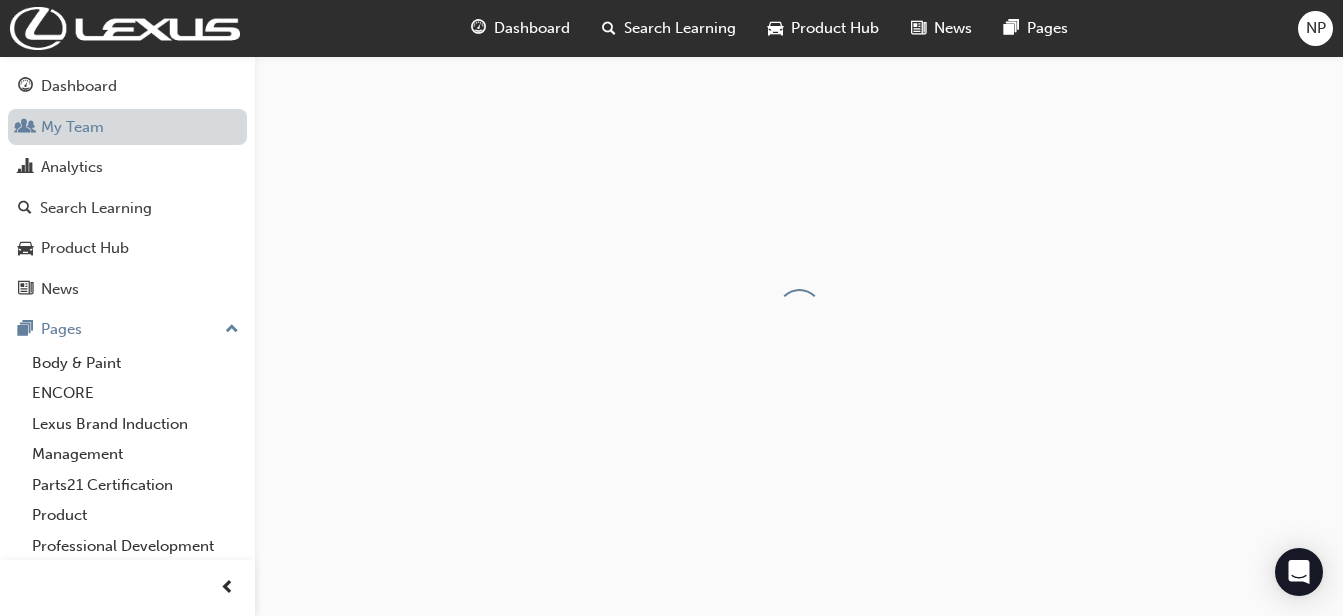 scroll, scrollTop: 0, scrollLeft: 0, axis: both 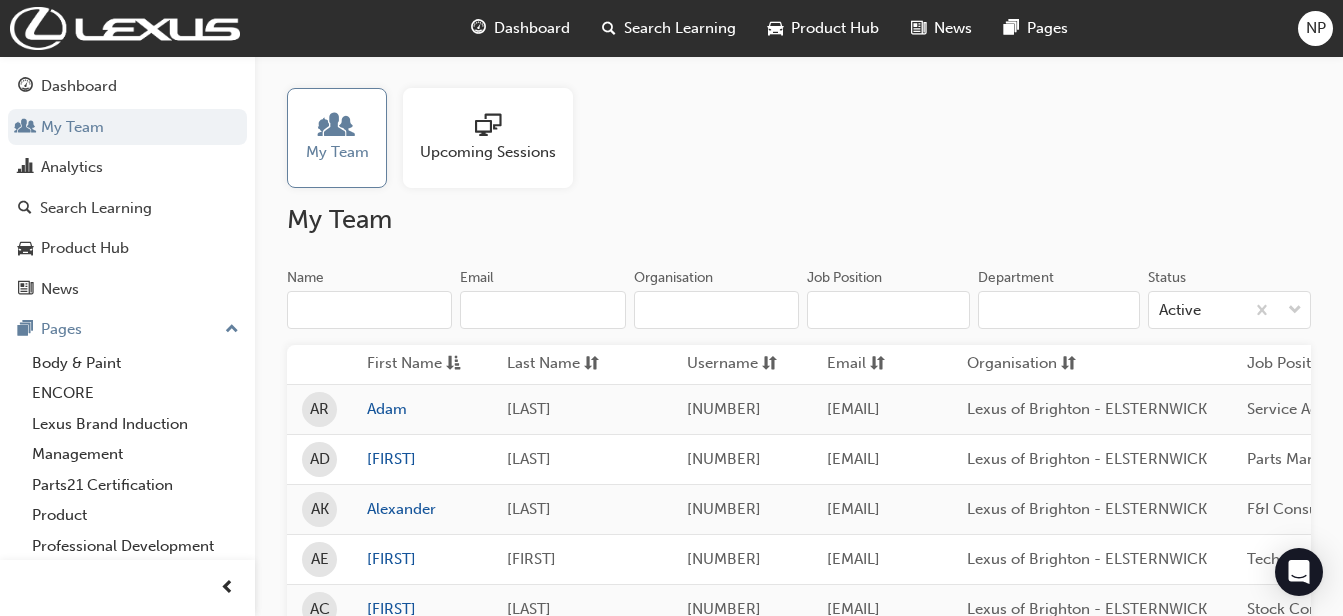 click on "Search Learning" at bounding box center (680, 28) 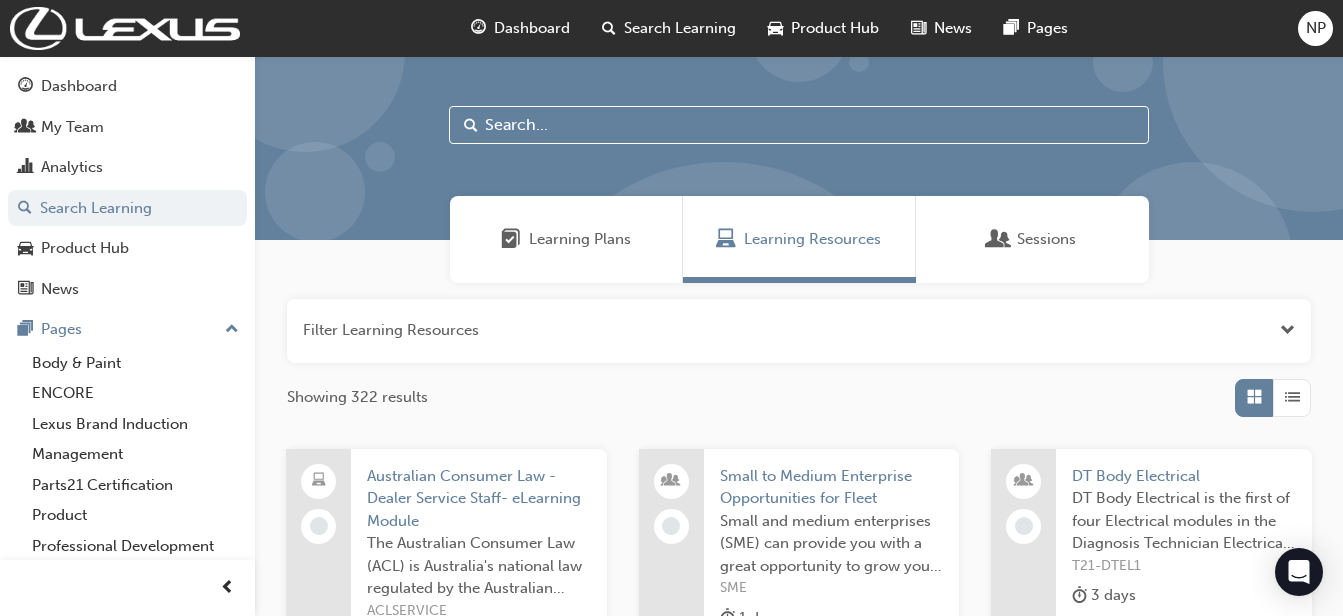 scroll, scrollTop: 0, scrollLeft: 0, axis: both 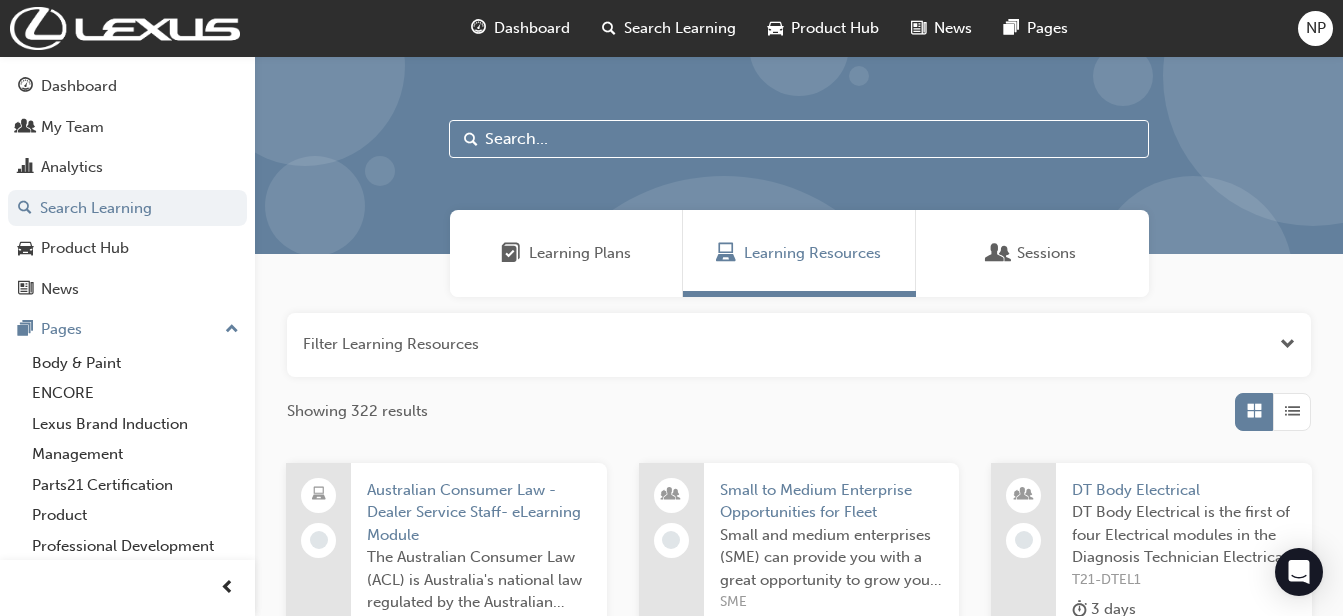 click on "Learning Resources" at bounding box center (812, 253) 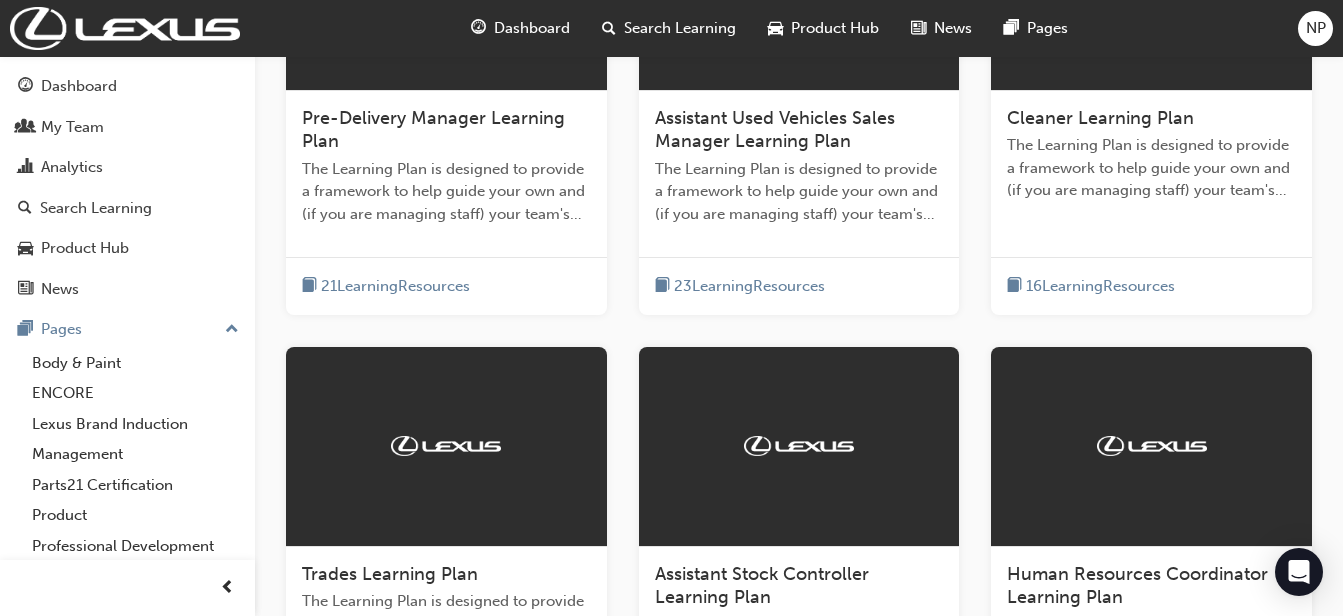 scroll, scrollTop: 972, scrollLeft: 0, axis: vertical 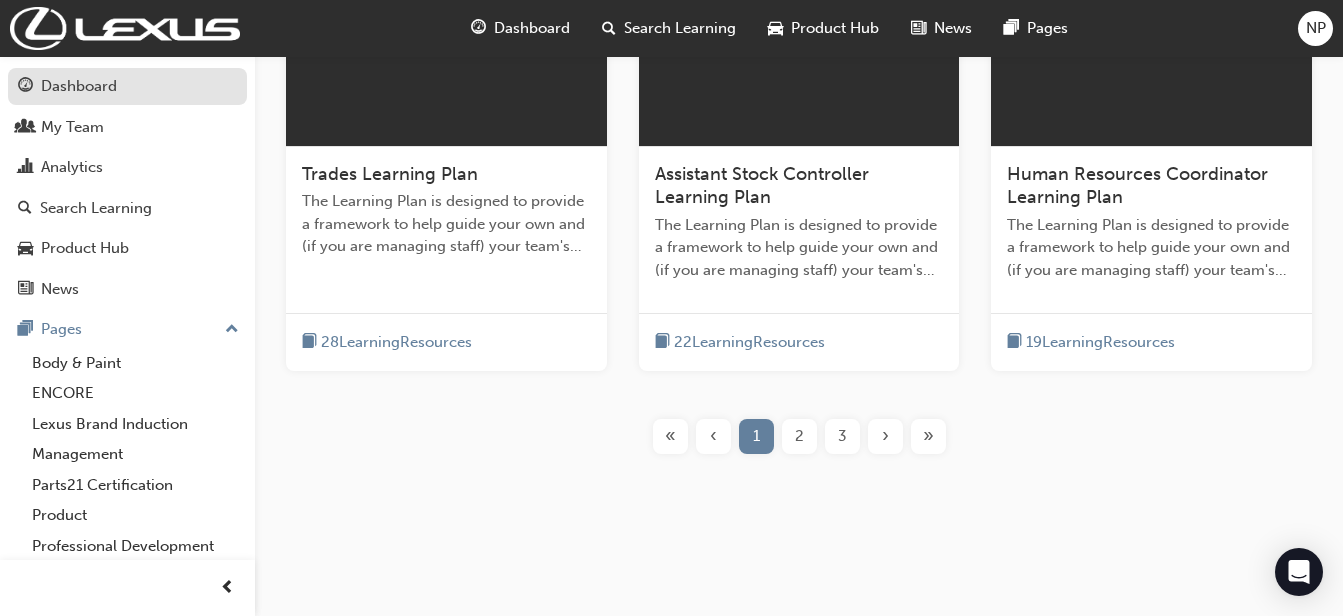 click on "Dashboard" at bounding box center (79, 86) 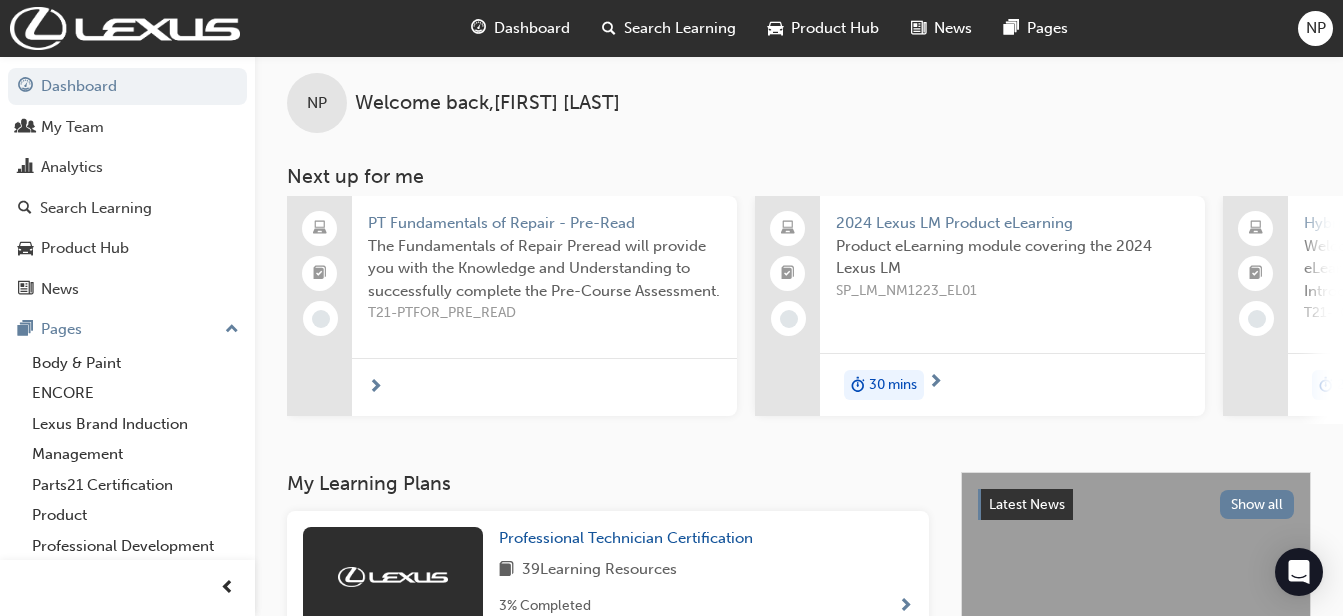 scroll, scrollTop: 0, scrollLeft: 0, axis: both 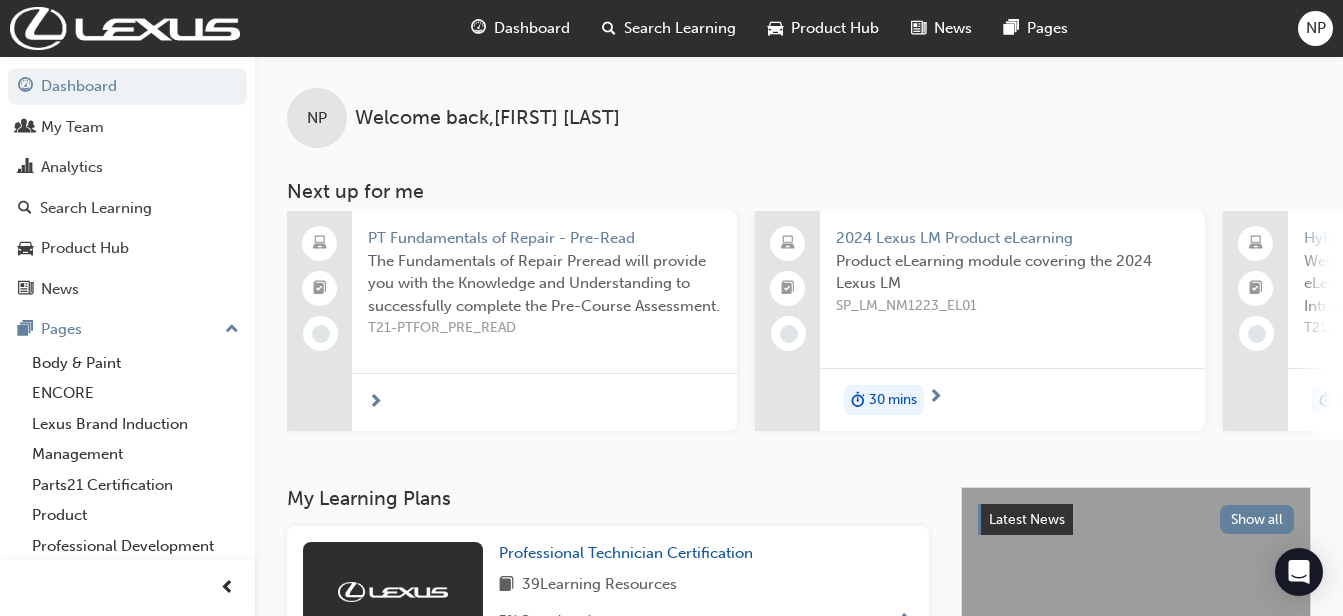 click on "NP Welcome back , [FIRST] [LAST] Next up for me PT Fundamentals of Repair - Pre-Read The Fundamentals of Repair Preread will provide you with the Knowledge and Understanding to successfully complete the Pre-Course Assessment. T21-PTFOR_PRE_READ 2024 Lexus LM Product eLearning Product eLearning module covering the 2024 Lexus LM SP_LM_NM1223_EL01 30 mins 0 Hybrid Introduction & Safety Welcome to the Fundamentals of Diagnosis eLearning Pre-Requisite Module for Hybrid Introduction & Safety. T21-FOD_HVIS_PREREQ 2 hrs 0 Global Tech Stream - DENSO DST-i Data Logger Function Provide a general overview of the new Data Logger/Recorder functionality now available in GTS in conjunction with the DST-i VIM and outline the procedures and processes required to use this new function. GTSDENSO_DATALOGGER_2021 2 hrs 2024 Lexus LBX eLearning New Model Mechanisms - Chassis (Module 3) This eLearning module provides key information and specifications on the drivetrains associated with the new Lexus LBX range. 20 mins View all" at bounding box center [799, 271] 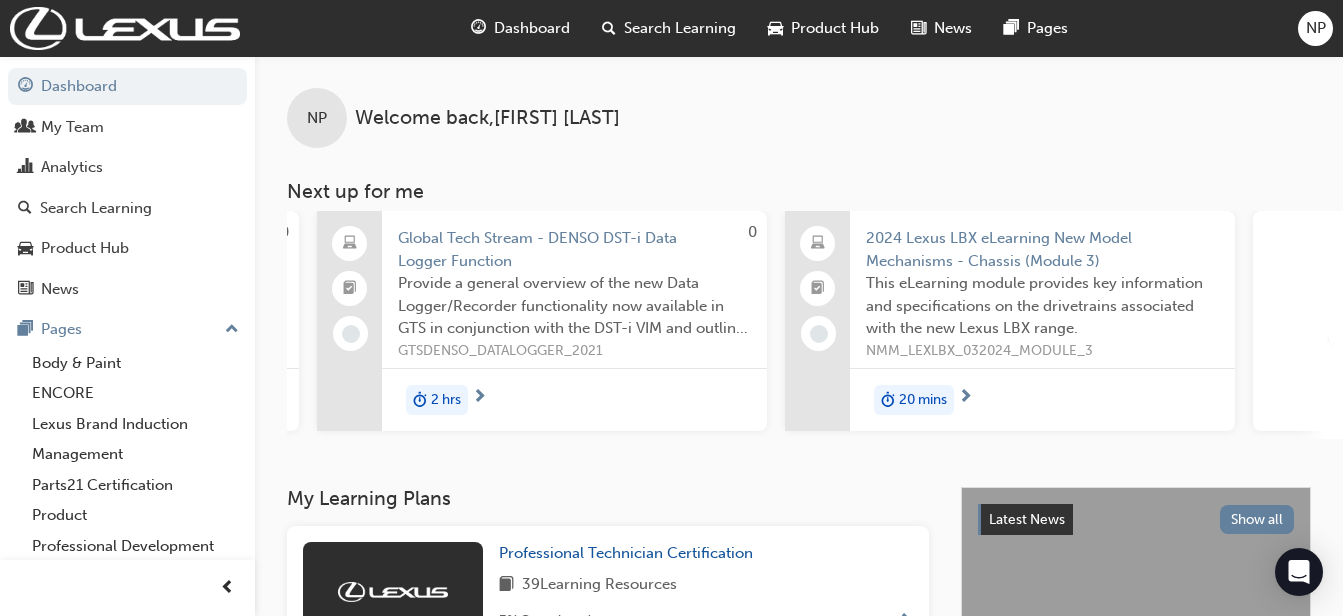 scroll, scrollTop: 0, scrollLeft: 1040, axis: horizontal 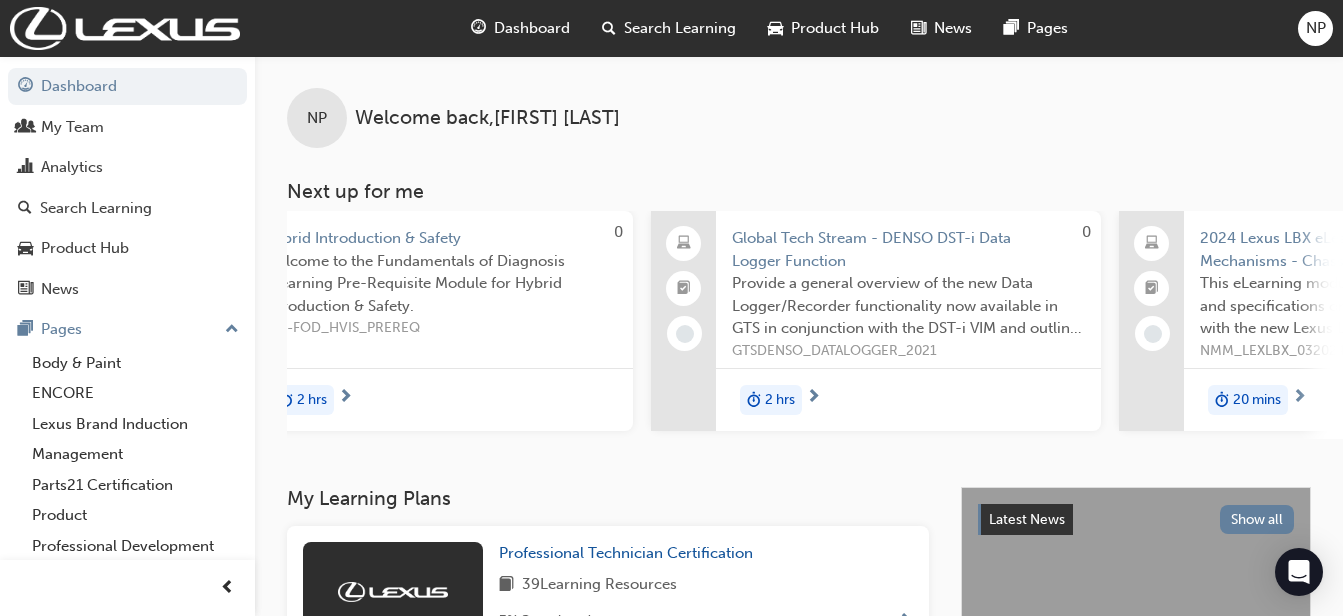 click on "GTSDENSO_DATALOGGER_2021" at bounding box center (908, 351) 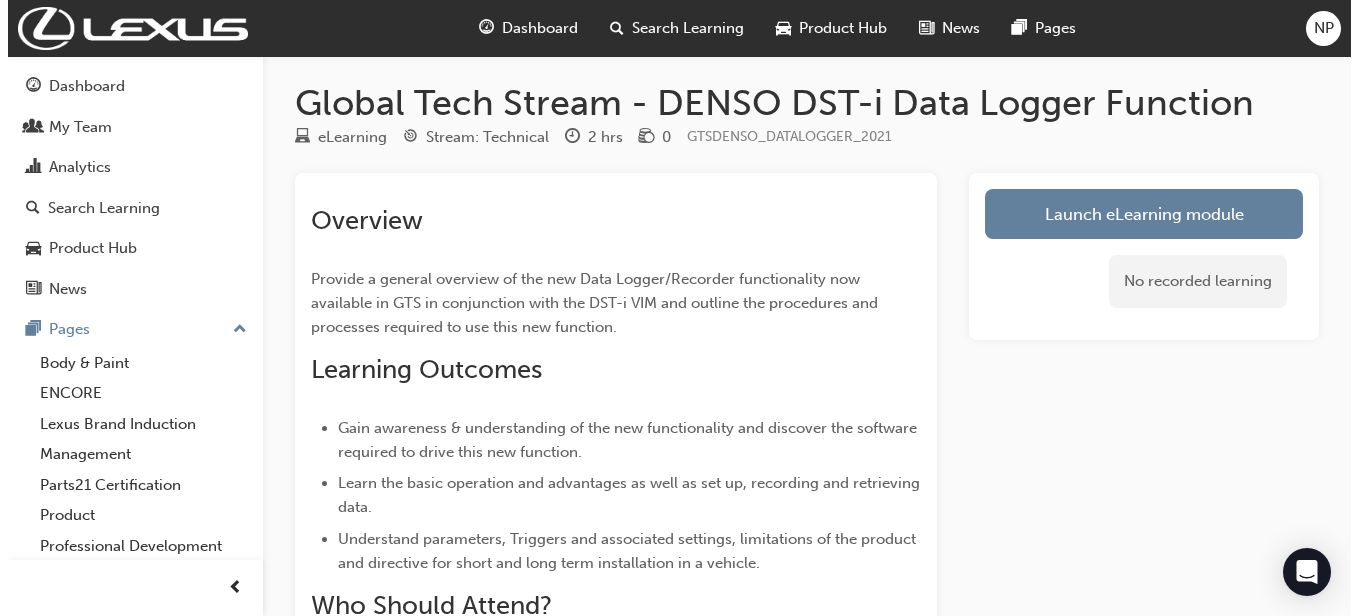 scroll, scrollTop: 0, scrollLeft: 0, axis: both 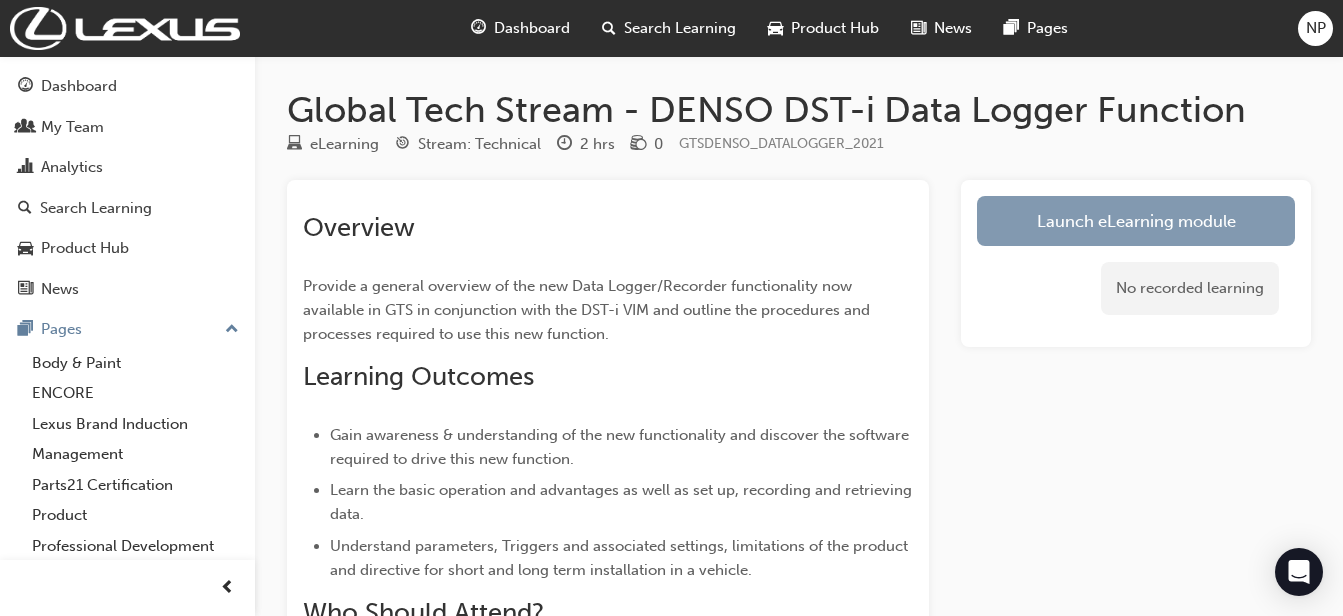click on "Launch eLearning module" at bounding box center (1136, 221) 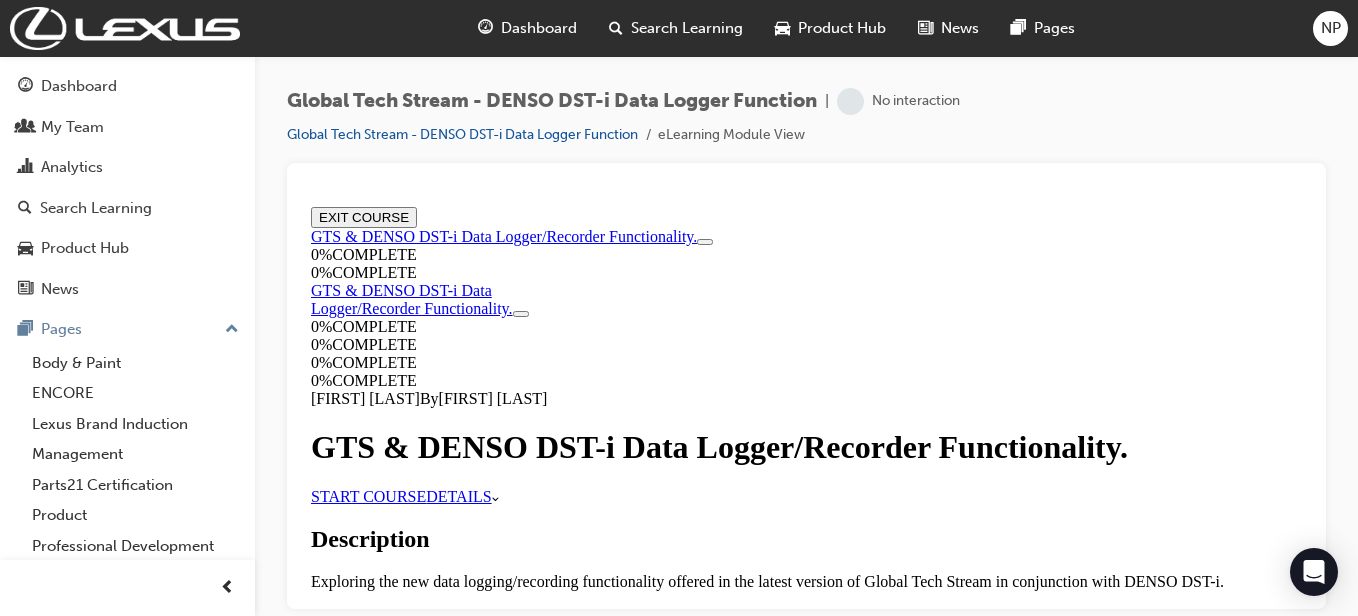 scroll, scrollTop: 0, scrollLeft: 0, axis: both 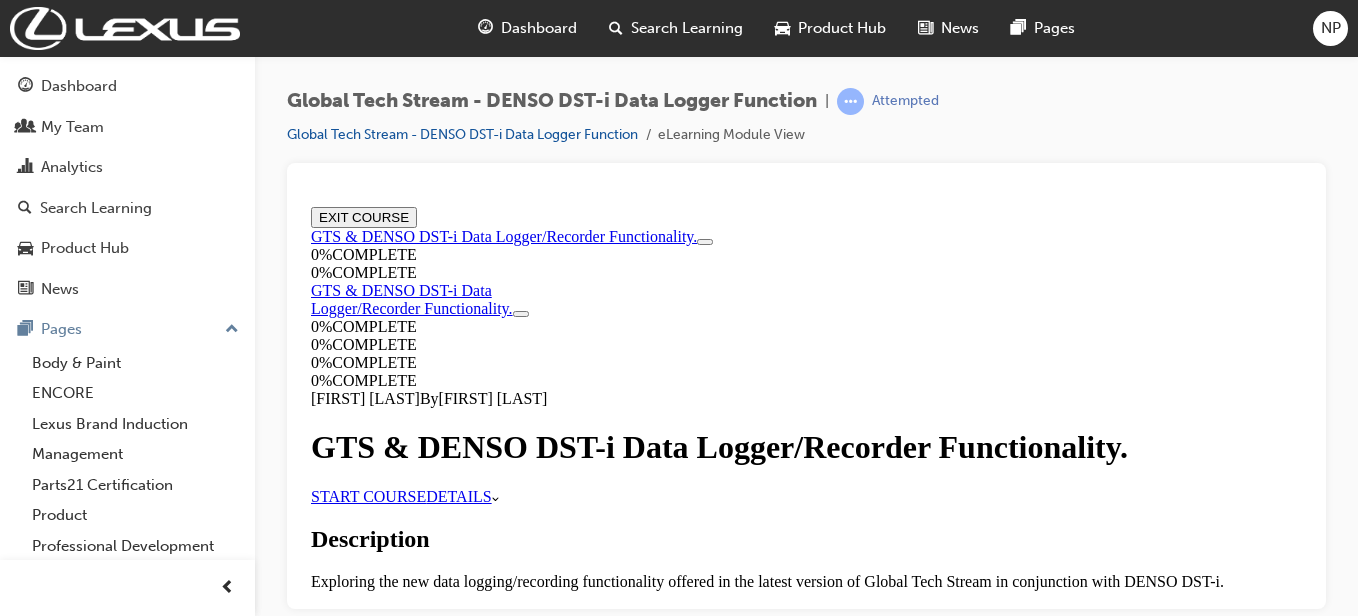 click on "START COURSE" at bounding box center [368, 495] 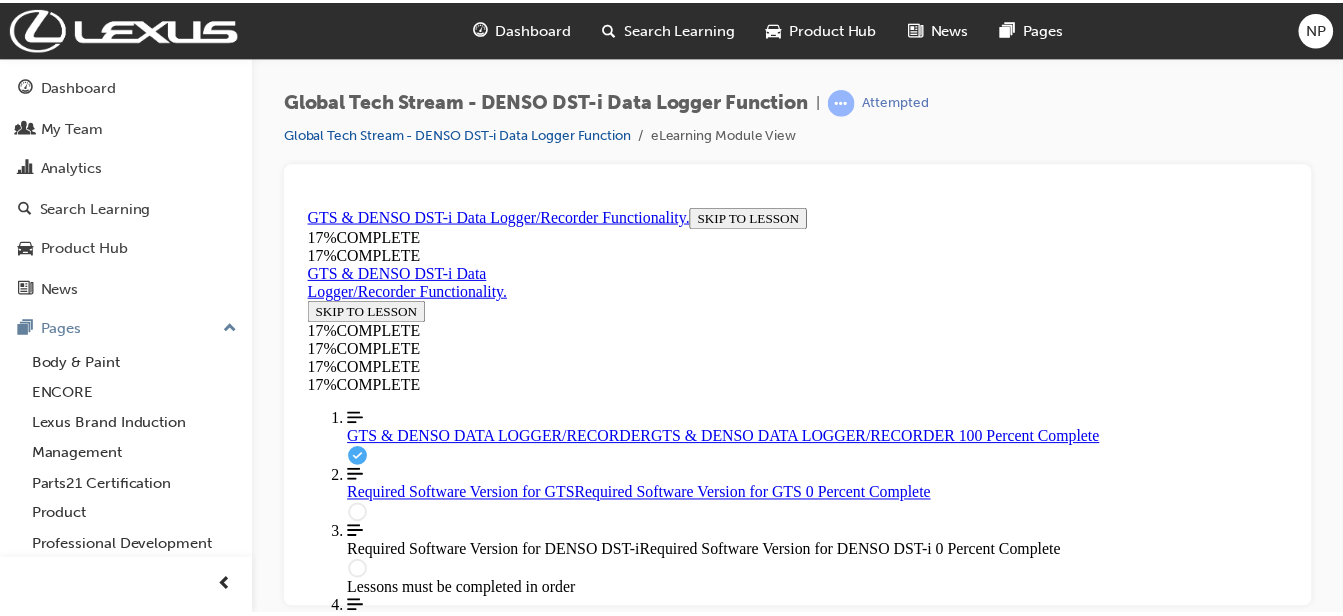 scroll, scrollTop: 0, scrollLeft: 0, axis: both 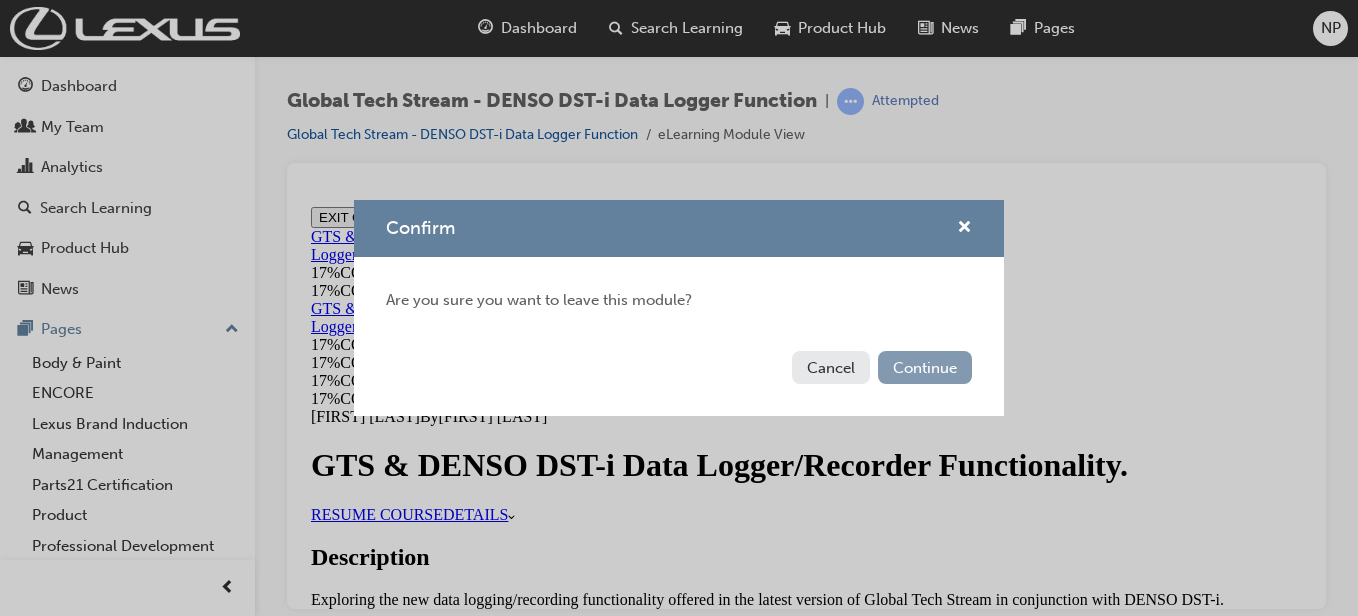 click on "Continue" at bounding box center [925, 367] 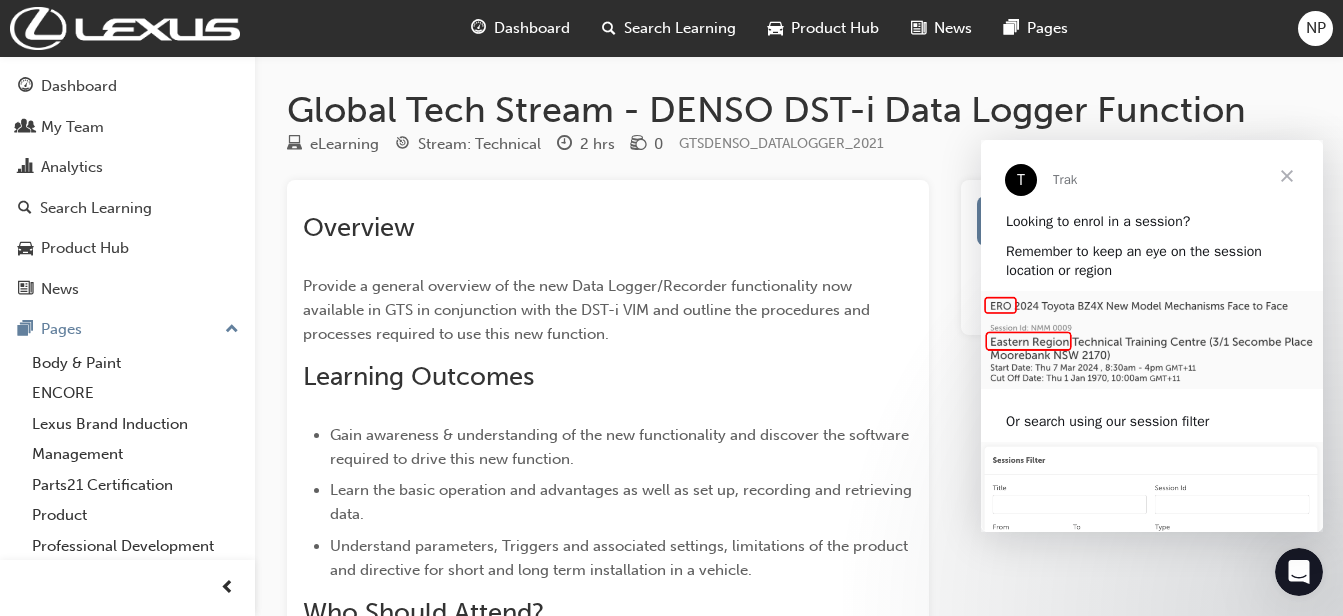 click at bounding box center [1287, 176] 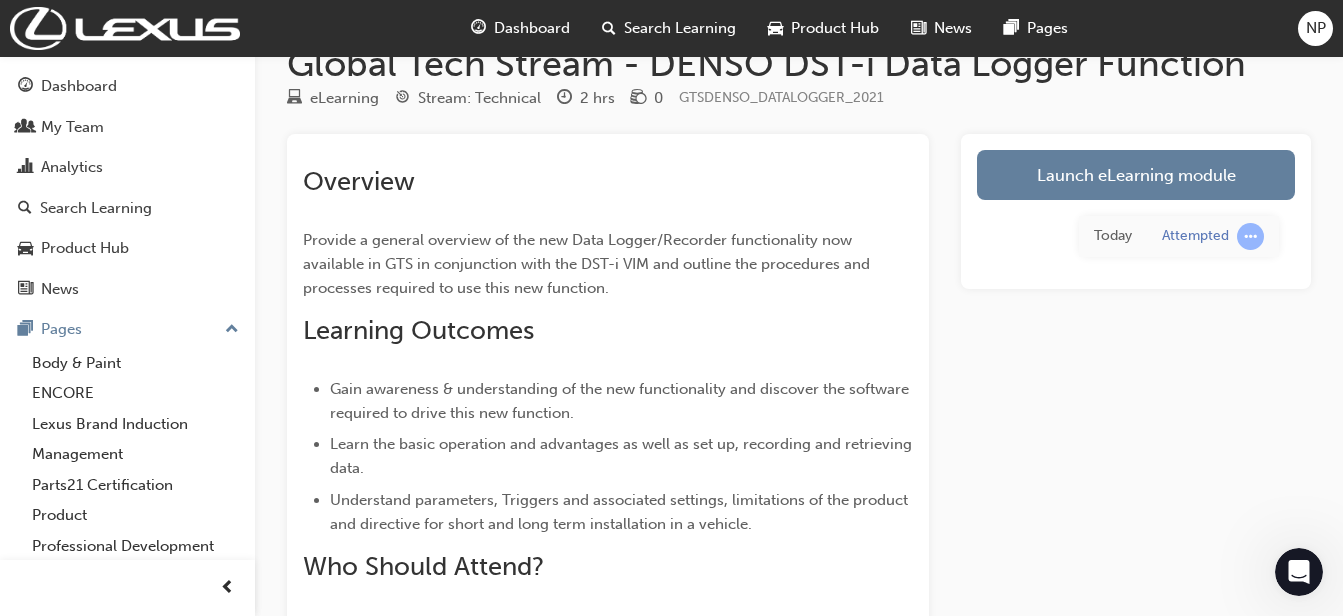 scroll, scrollTop: 0, scrollLeft: 0, axis: both 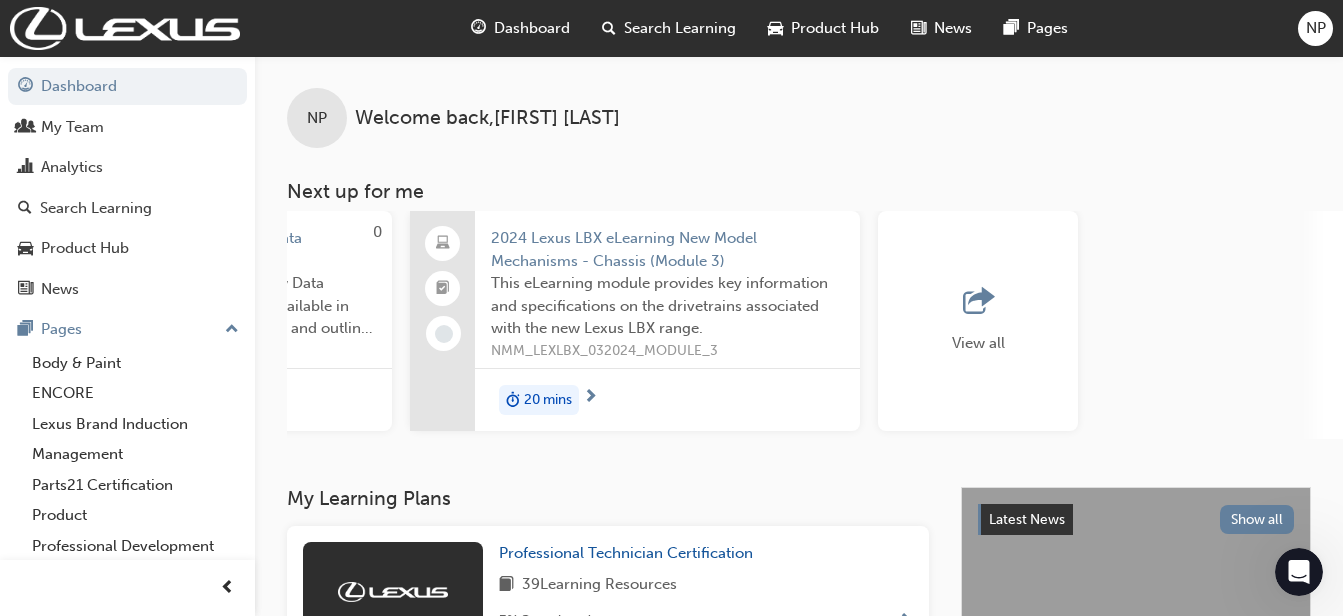 click on "2024 Lexus LBX eLearning New Model Mechanisms - Chassis (Module 3)" at bounding box center (667, 249) 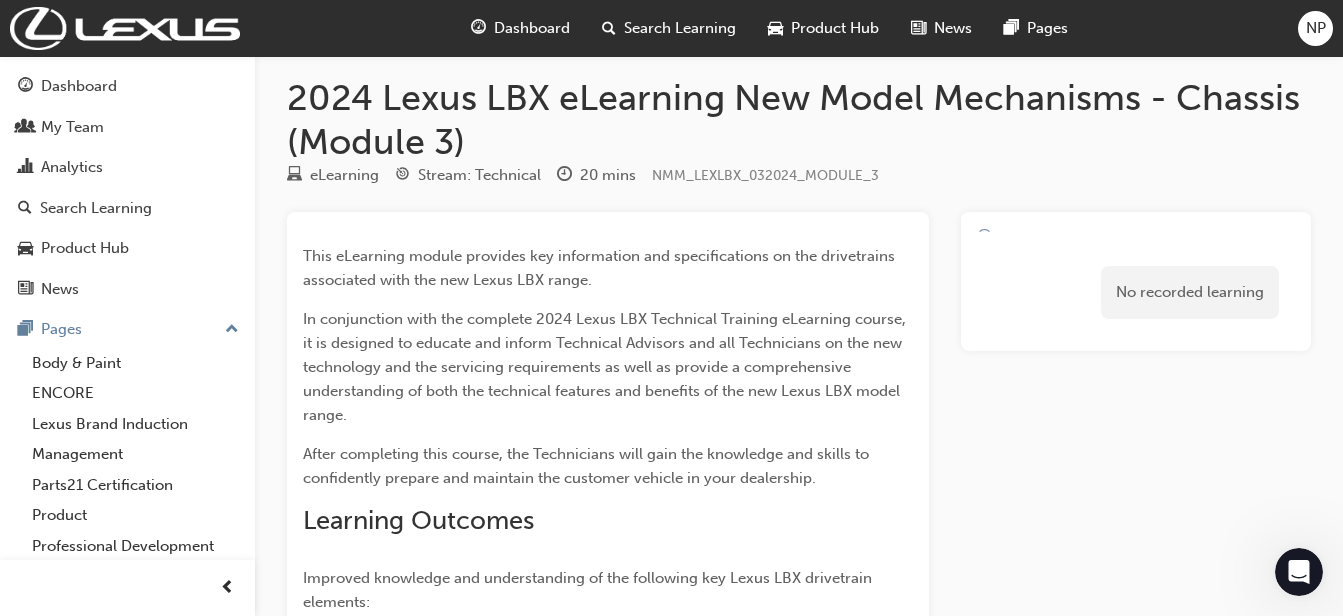 scroll, scrollTop: 0, scrollLeft: 0, axis: both 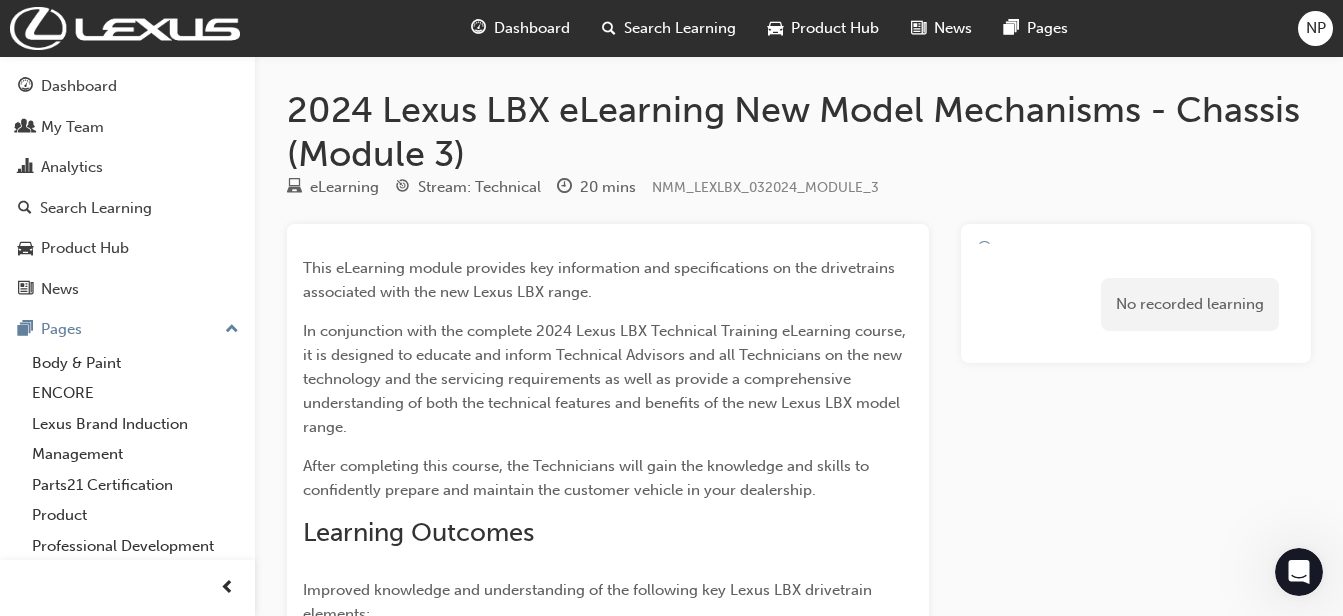 click on "Dashboard" at bounding box center (532, 28) 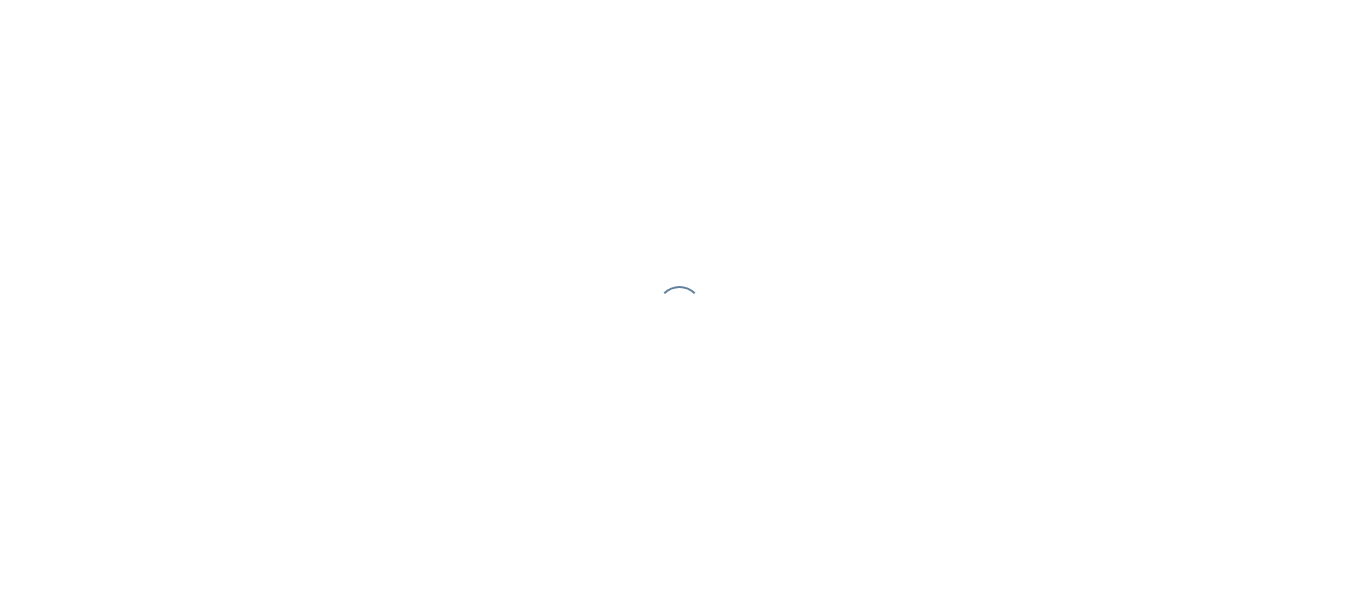 scroll, scrollTop: 0, scrollLeft: 0, axis: both 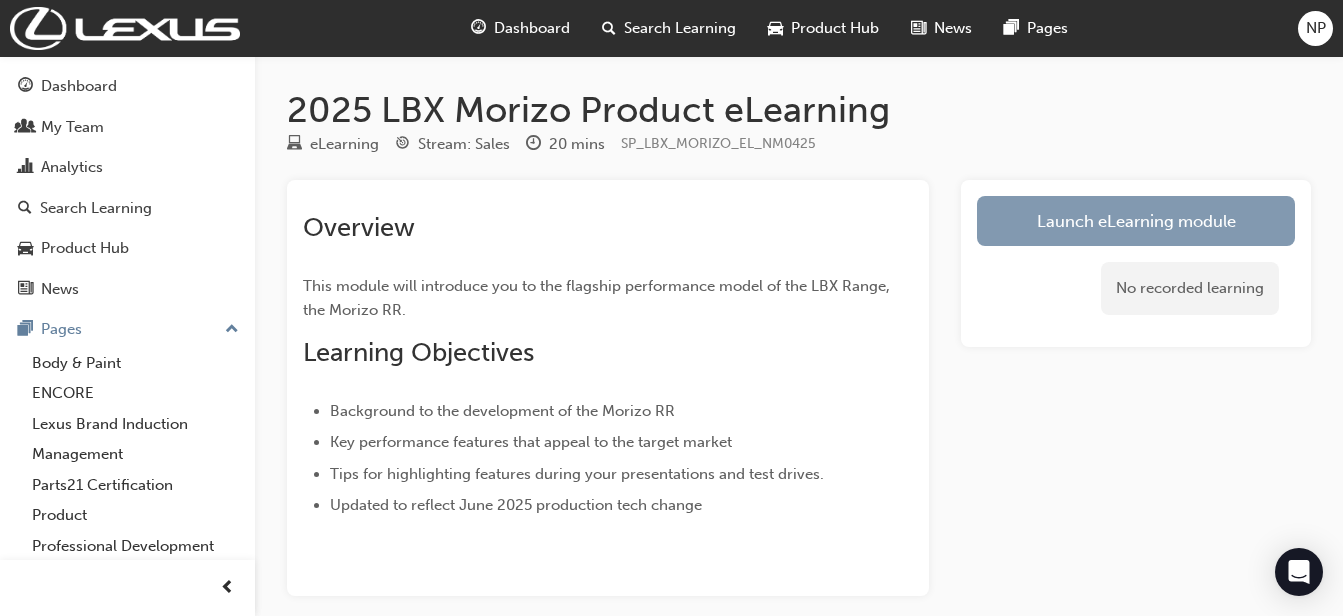 click on "Launch eLearning module" at bounding box center [1136, 221] 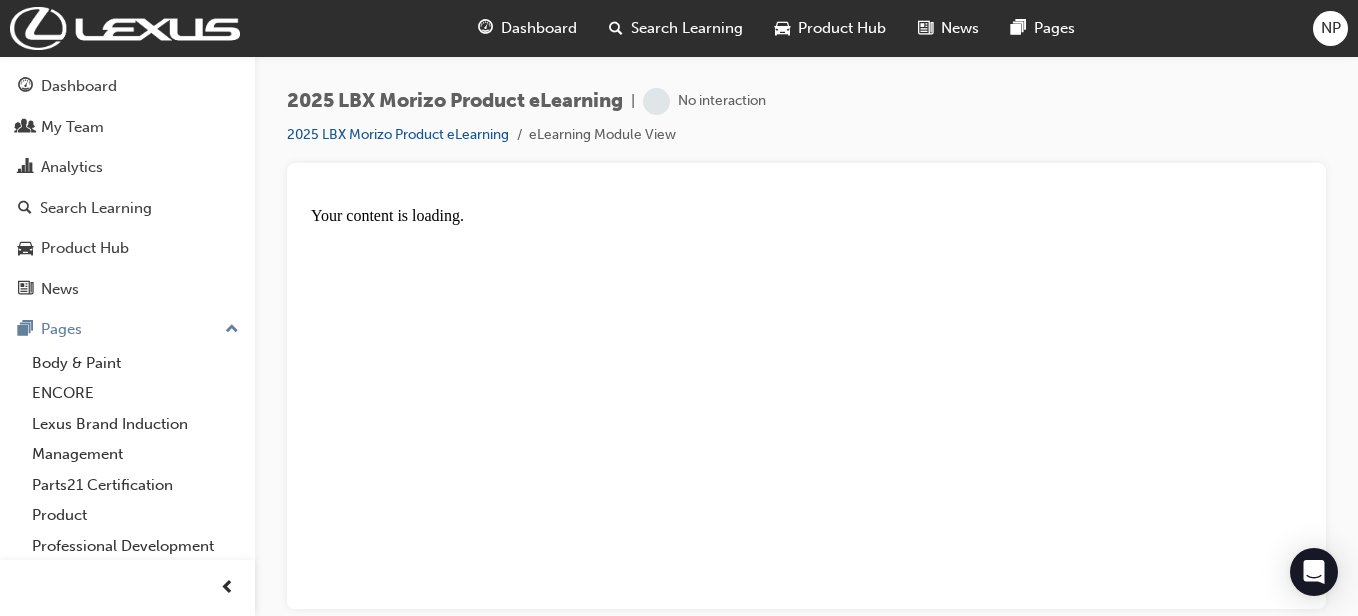 scroll, scrollTop: 0, scrollLeft: 0, axis: both 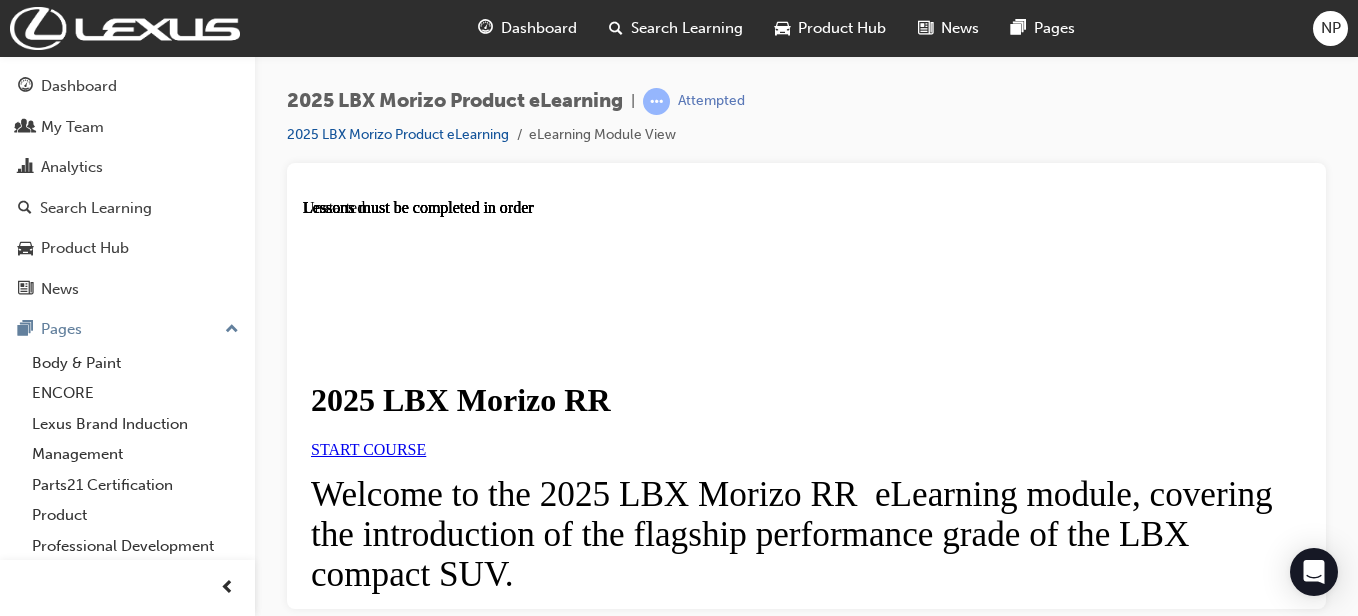 drag, startPoint x: 449, startPoint y: 312, endPoint x: 446, endPoint y: 323, distance: 11.401754 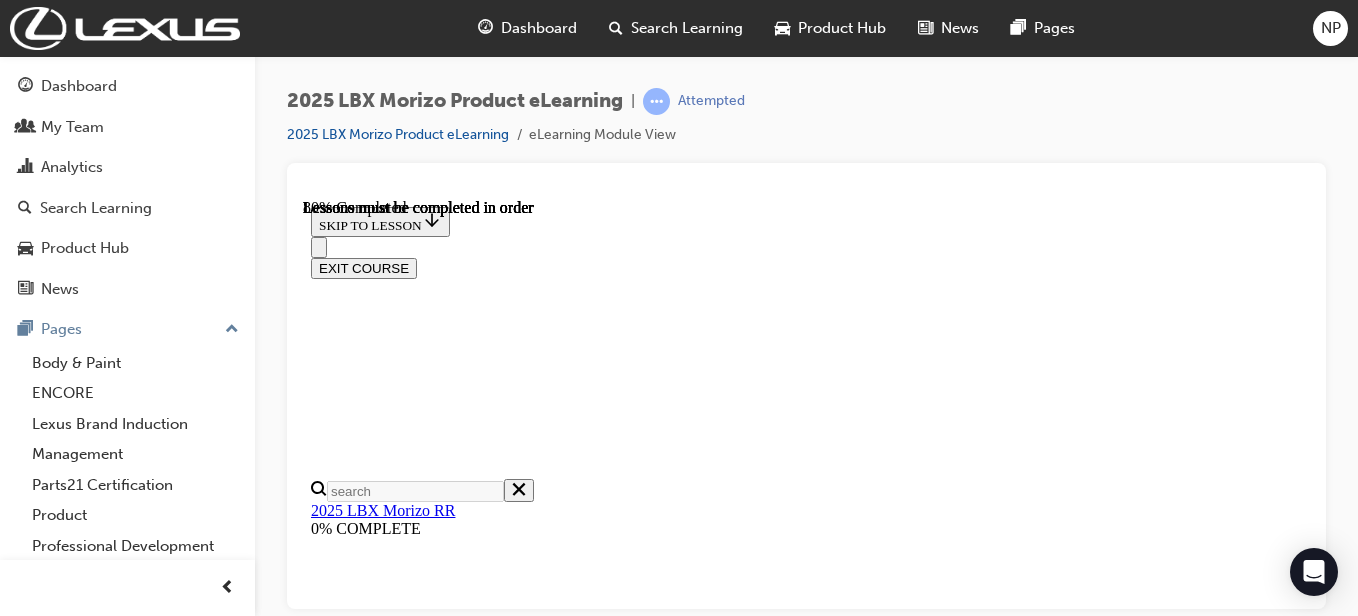 scroll, scrollTop: 2325, scrollLeft: 0, axis: vertical 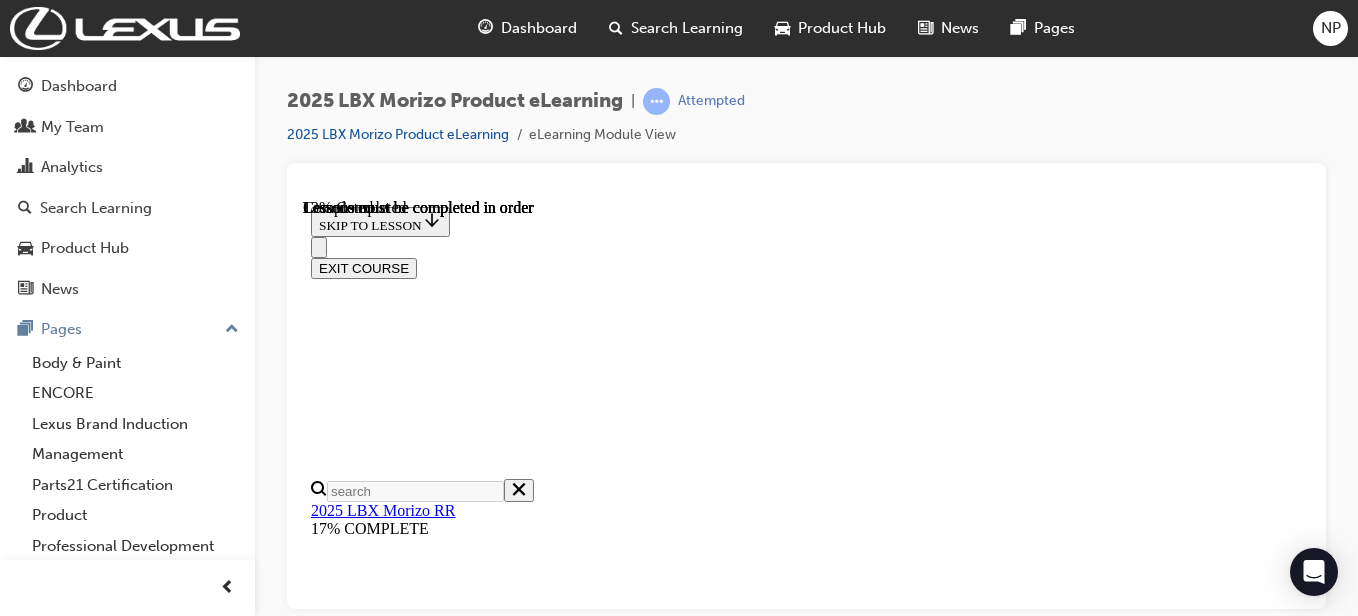 click on "OK" at bounding box center (328, 8033) 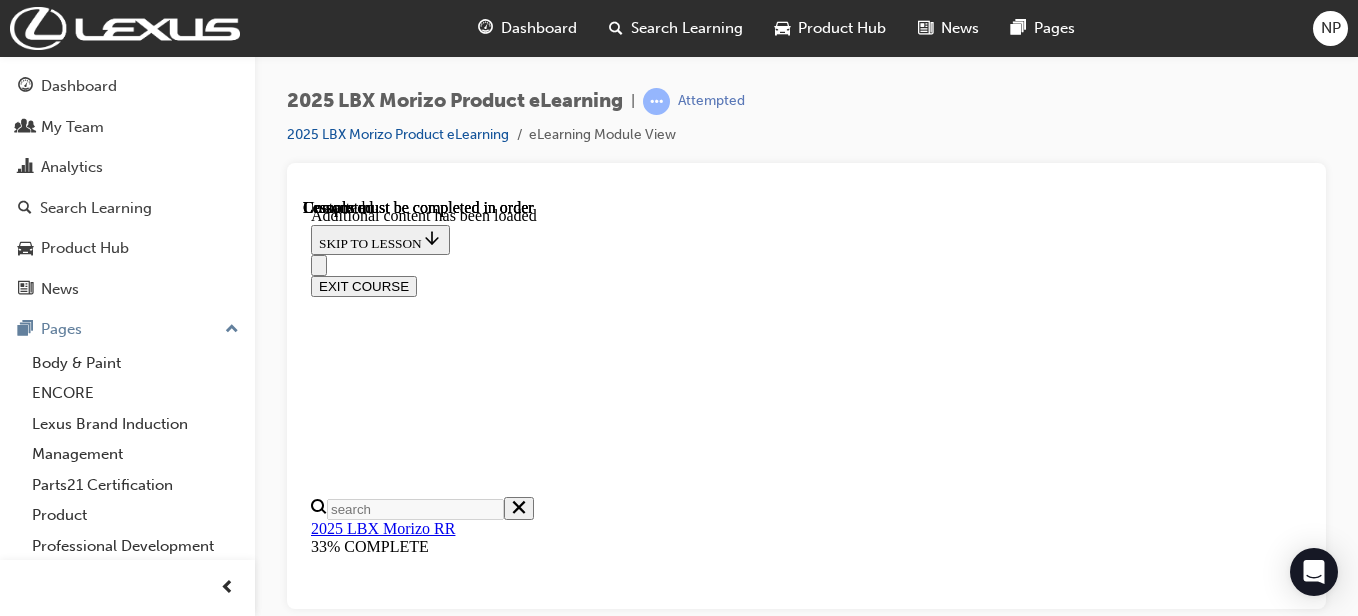 scroll, scrollTop: 2415, scrollLeft: 0, axis: vertical 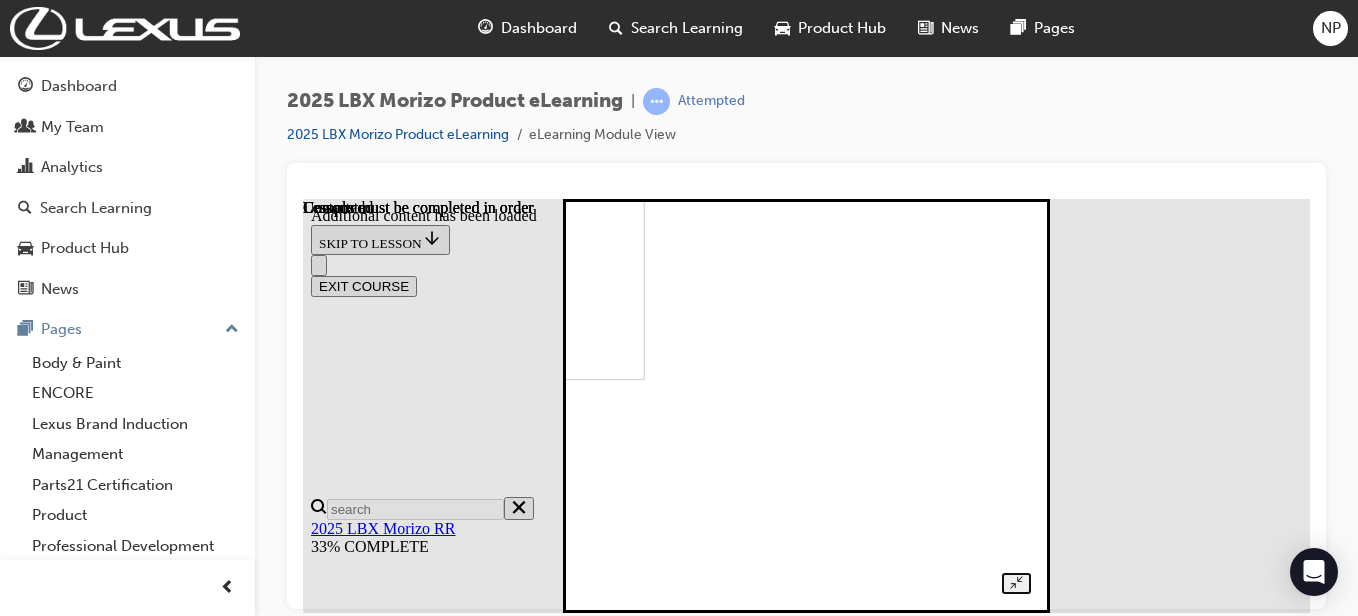 click at bounding box center [434, 172] 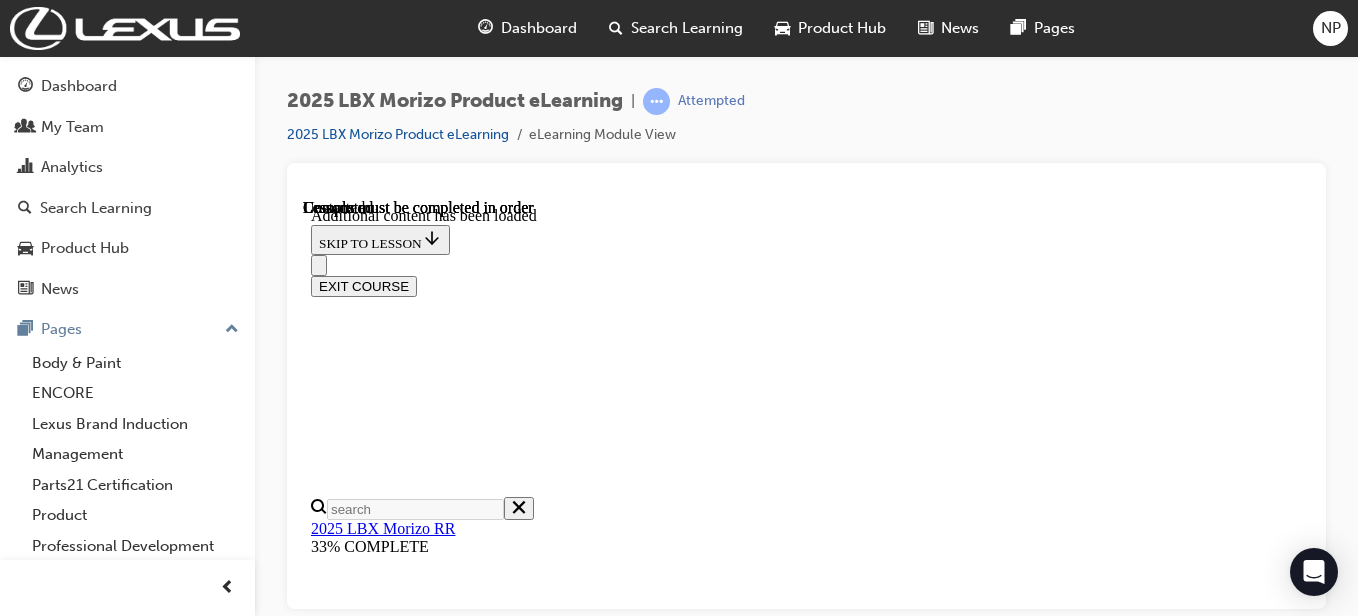 click on "Blind Spot Monitoring (BSM) & Rear Cross Traffic Alert (RCTA)" at bounding box center (826, 11706) 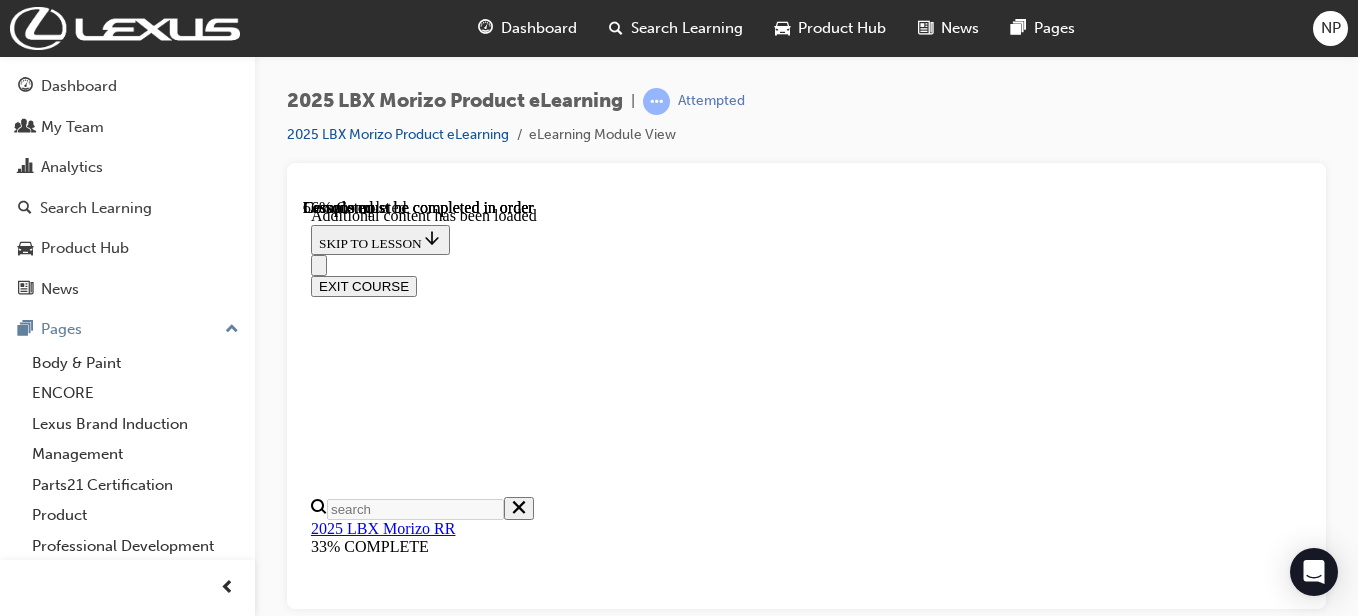 scroll, scrollTop: 1570, scrollLeft: 0, axis: vertical 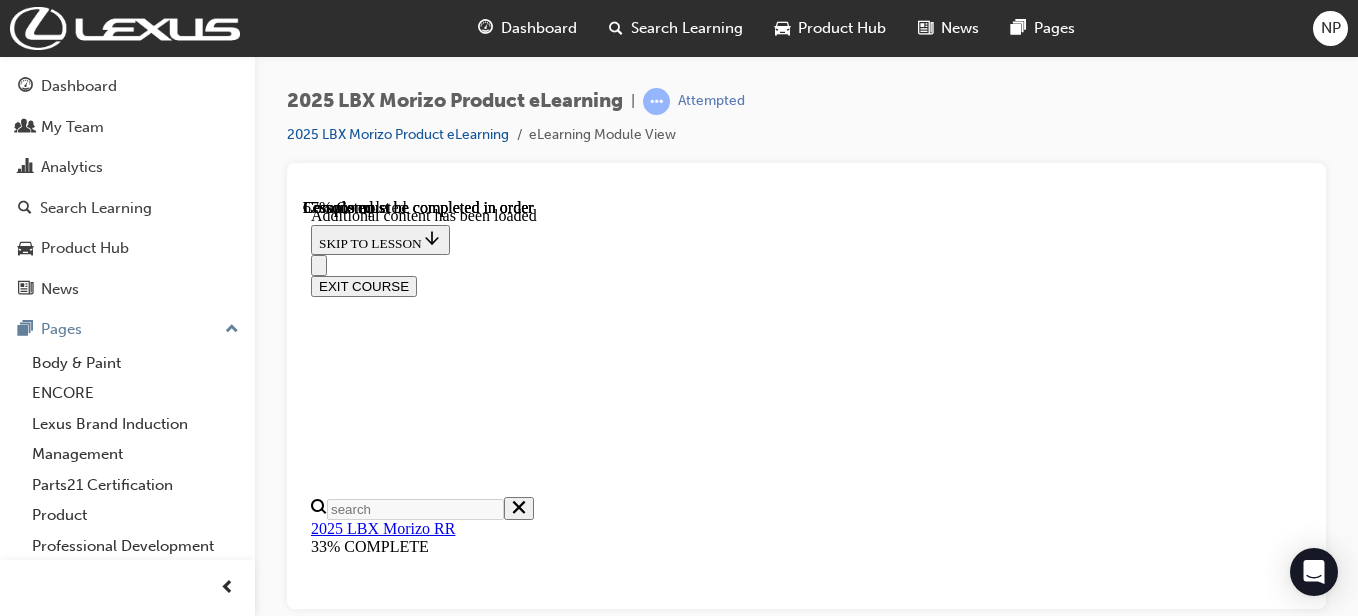 click at bounding box center (399, 11063) 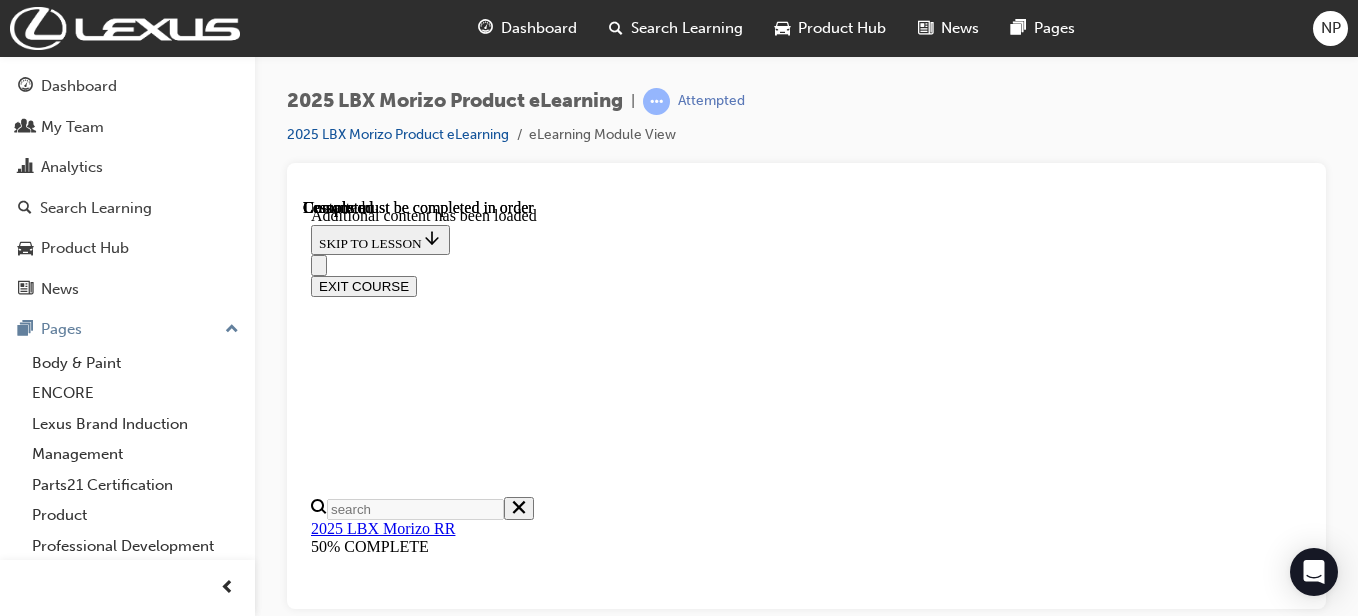 scroll, scrollTop: 2969, scrollLeft: 0, axis: vertical 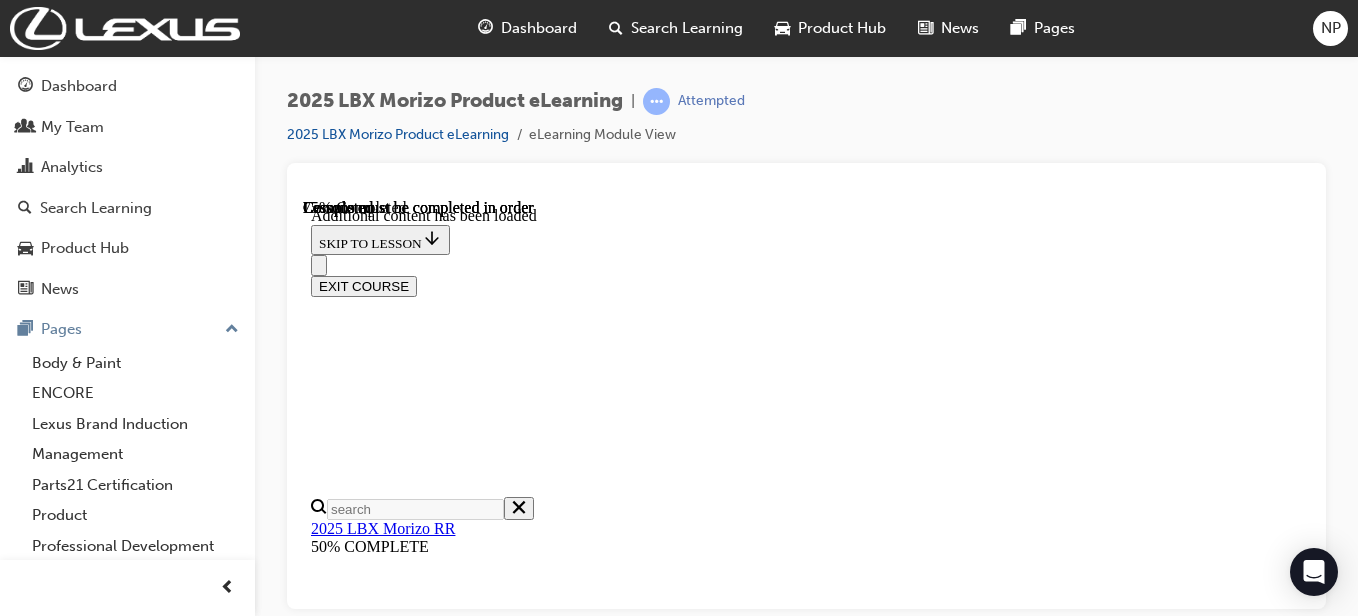 click at bounding box center (1025, 8624) 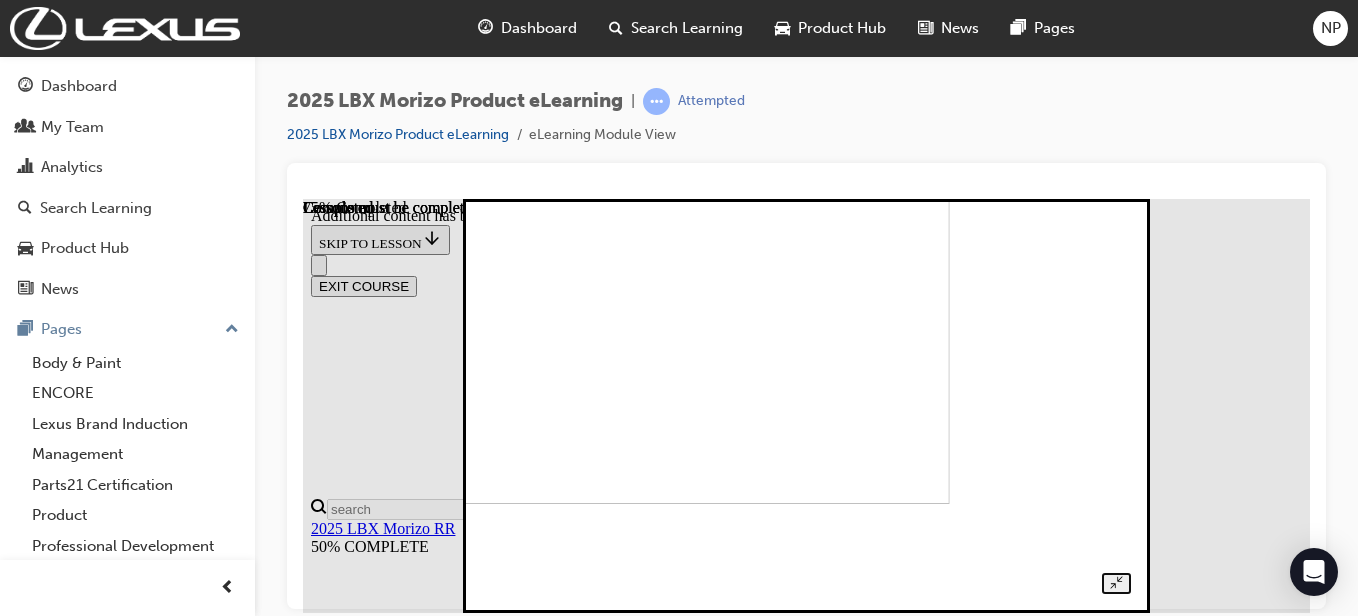 click at bounding box center [807, 383] 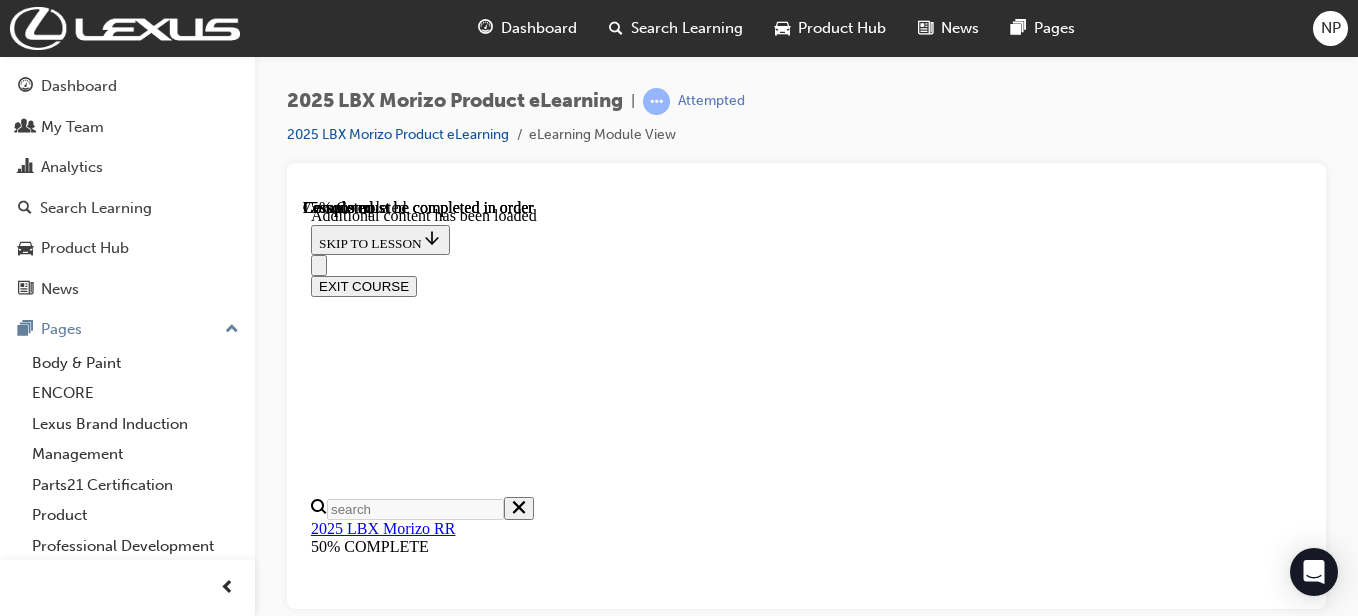 click 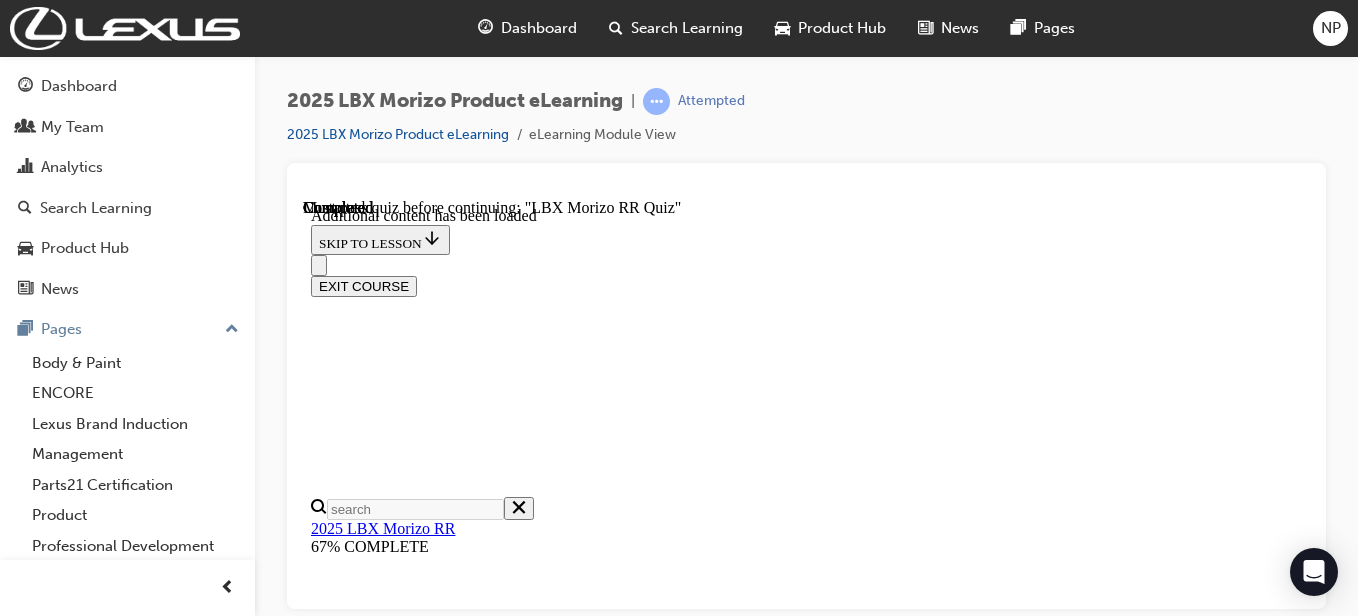 scroll, scrollTop: 1373, scrollLeft: 0, axis: vertical 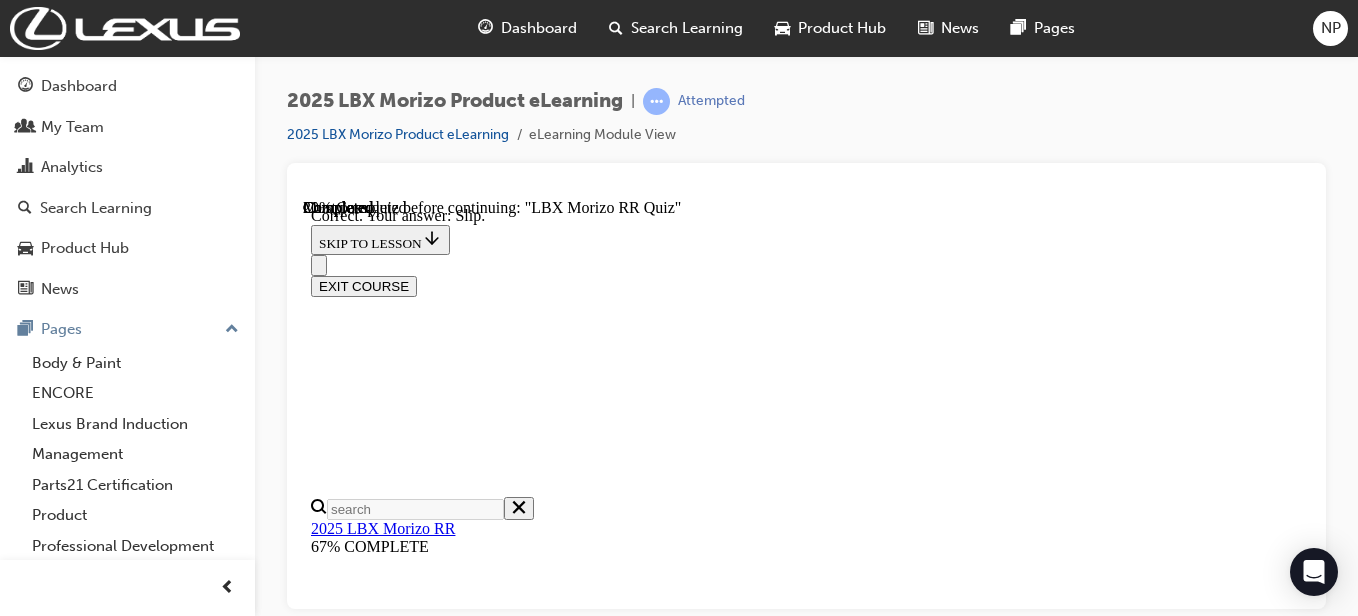 click on "NEXT" at bounding box center [337, 13715] 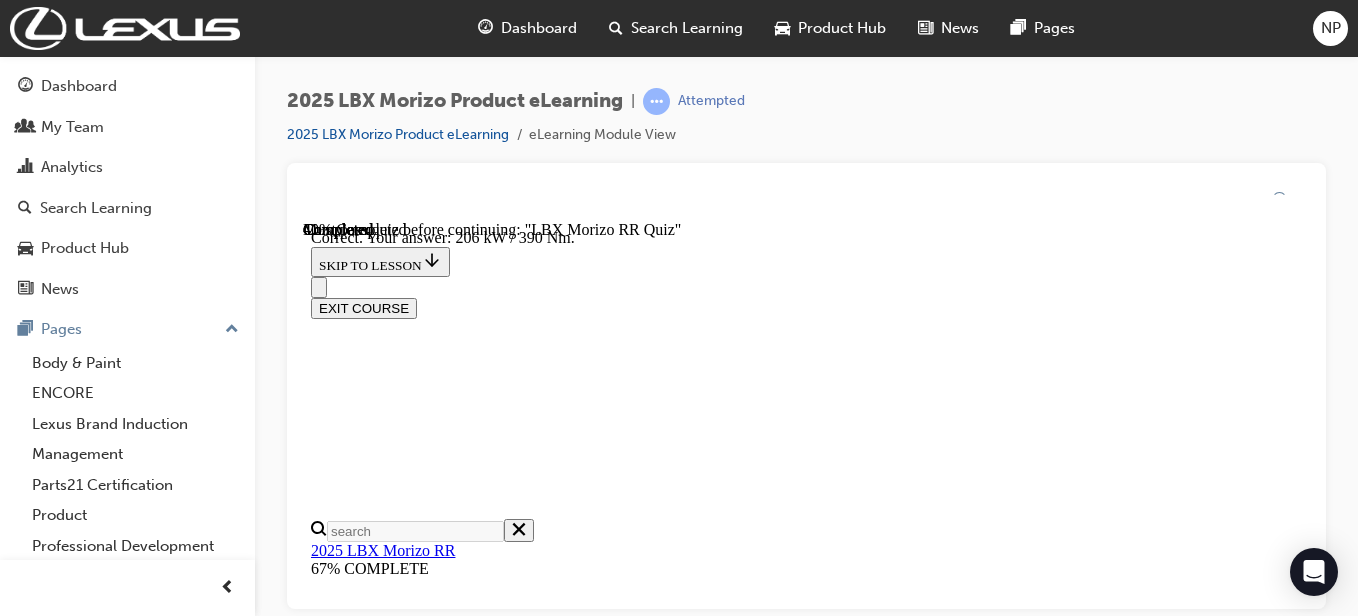 scroll, scrollTop: 859, scrollLeft: 0, axis: vertical 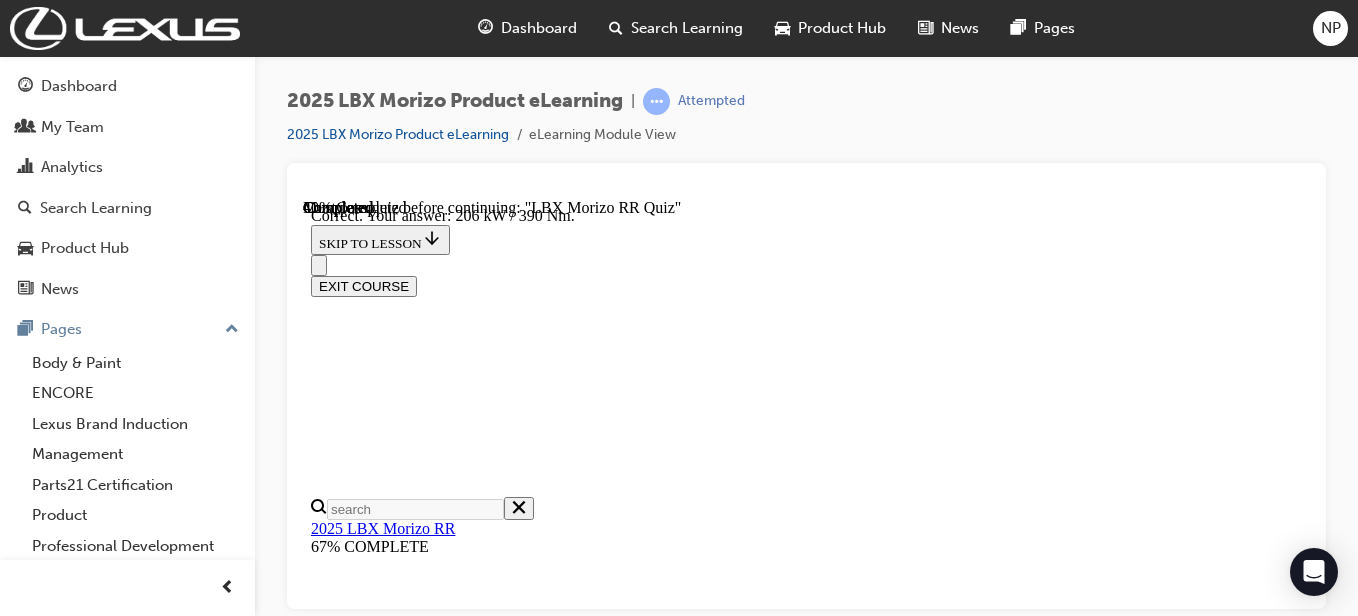 click on "NEXT" at bounding box center (337, 21010) 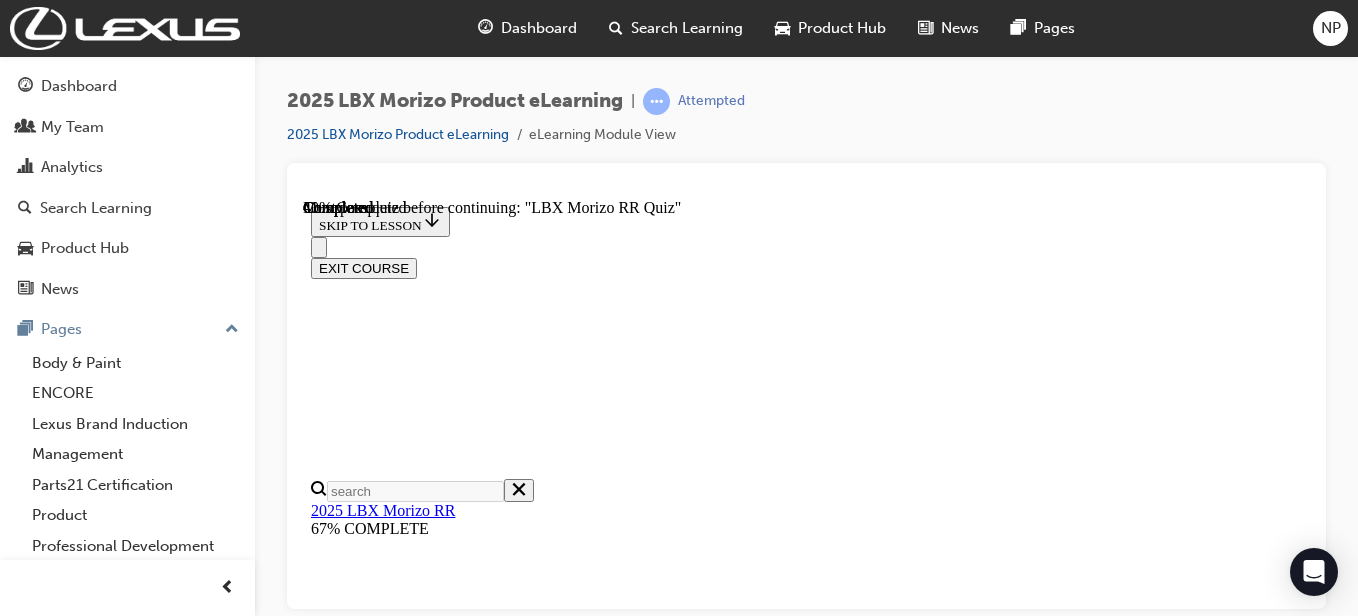 scroll, scrollTop: 559, scrollLeft: 0, axis: vertical 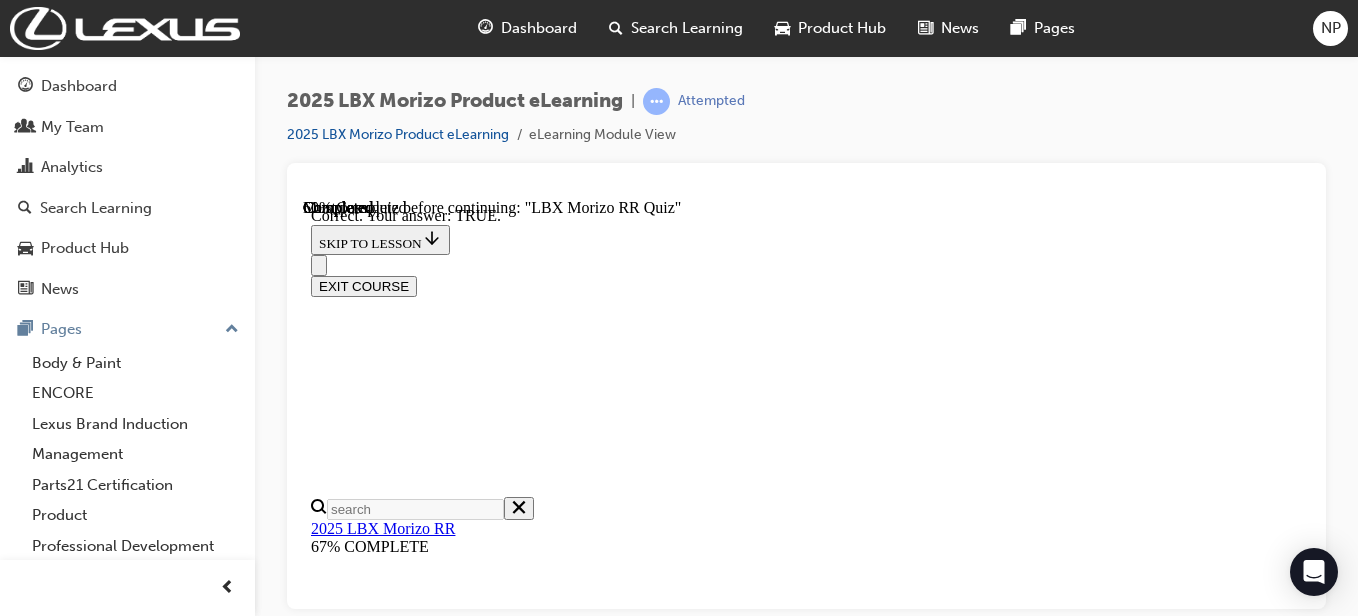 click on "NEXT" at bounding box center [337, 19661] 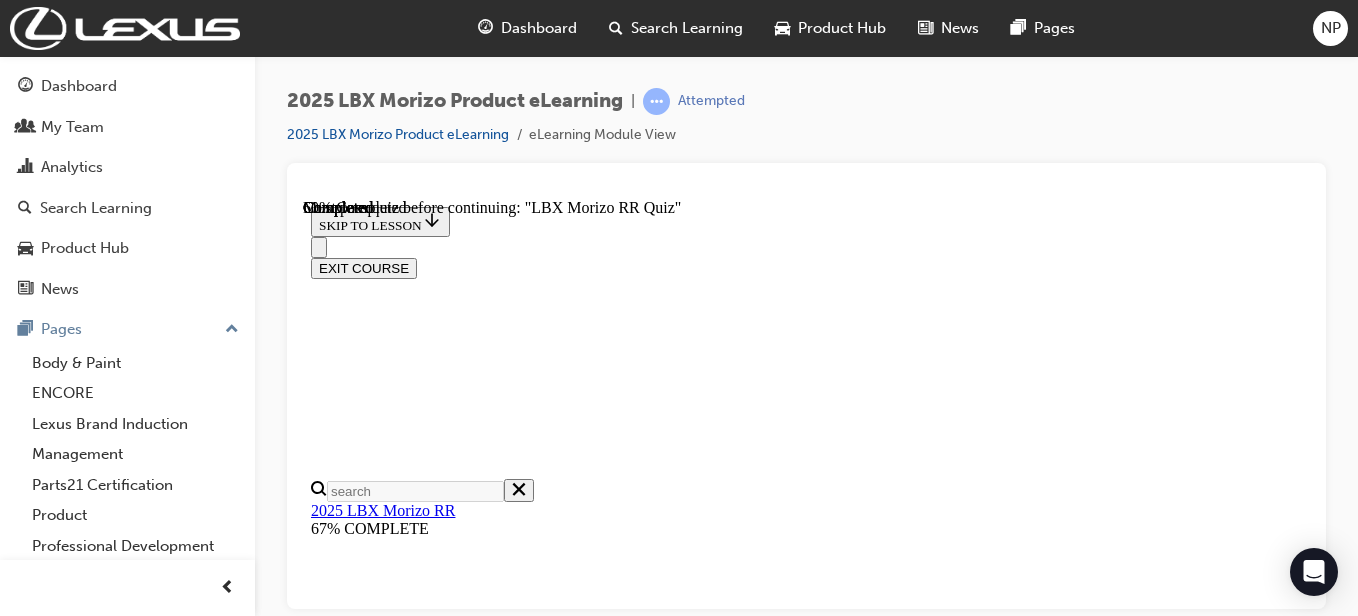 scroll, scrollTop: 358, scrollLeft: 0, axis: vertical 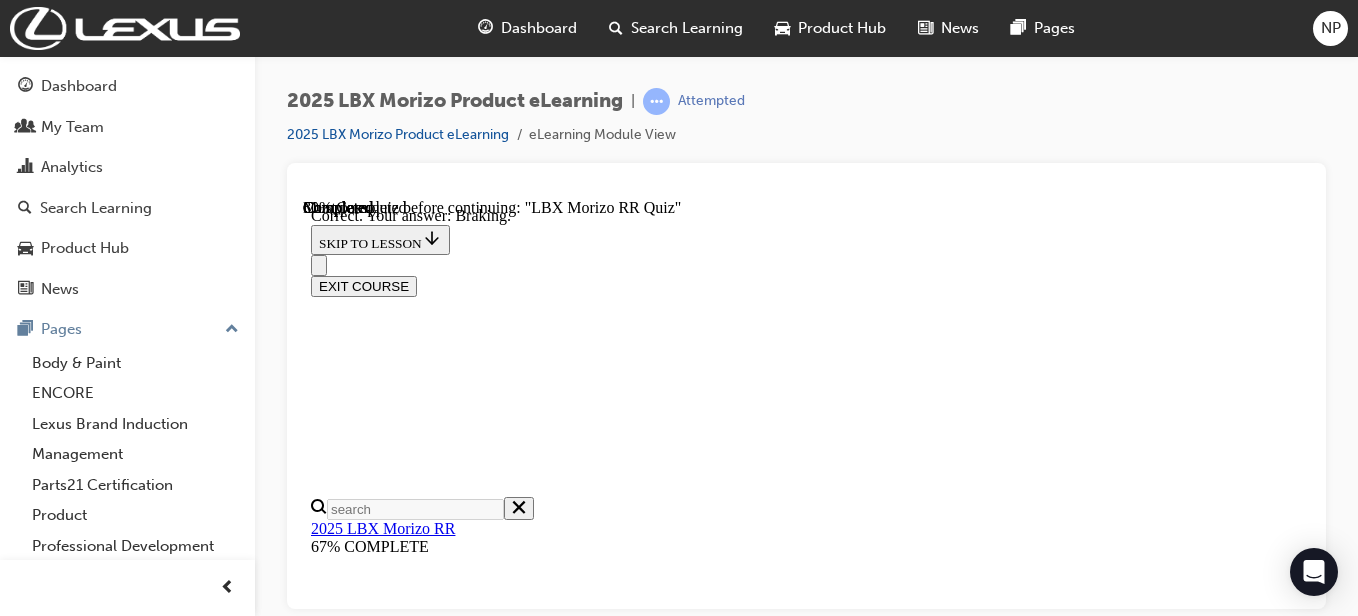 click on "NEXT" at bounding box center (337, 19347) 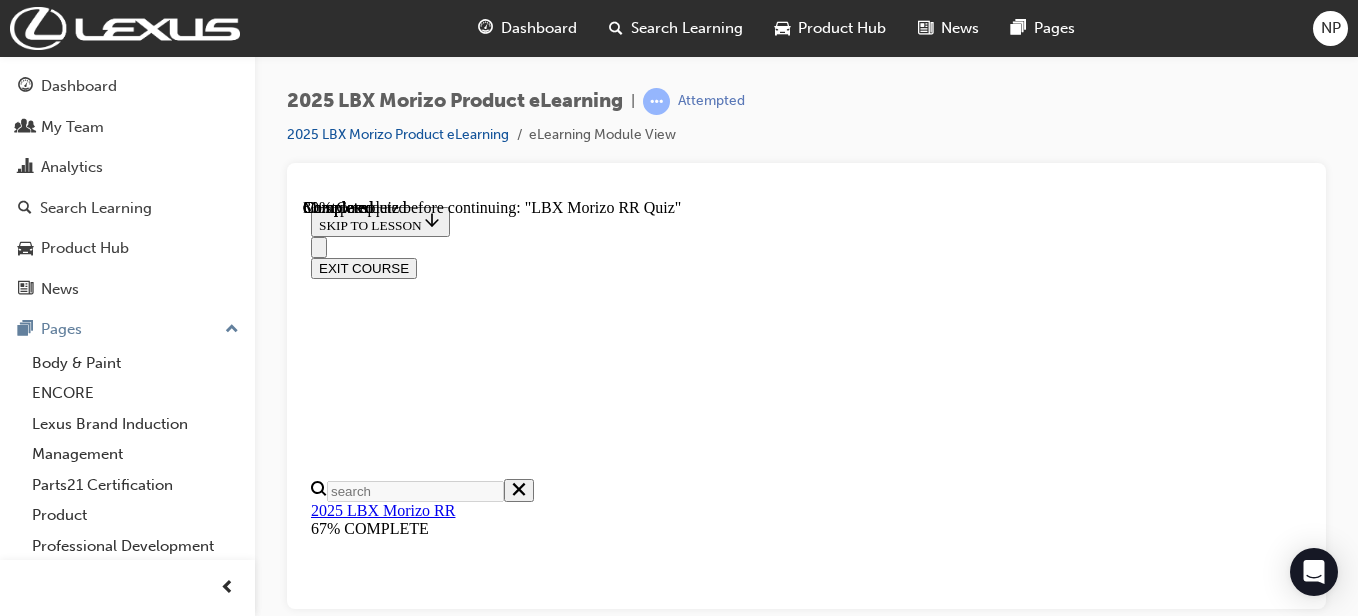 scroll, scrollTop: 660, scrollLeft: 0, axis: vertical 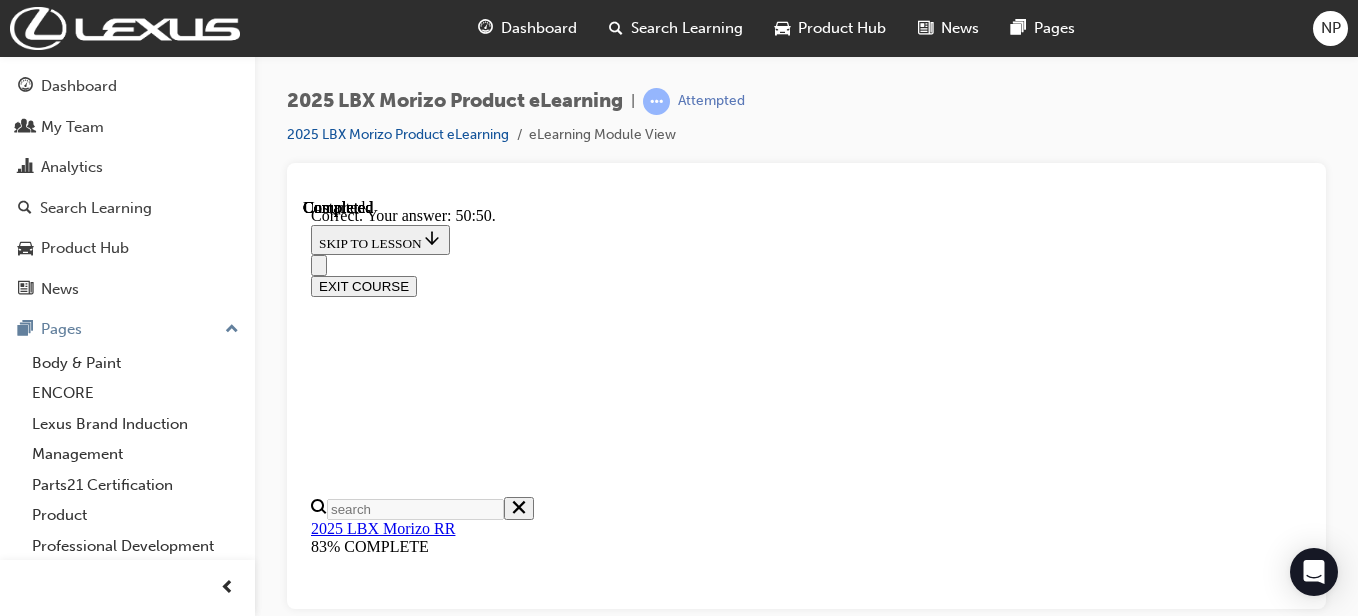 click on "NEXT" at bounding box center [337, 23210] 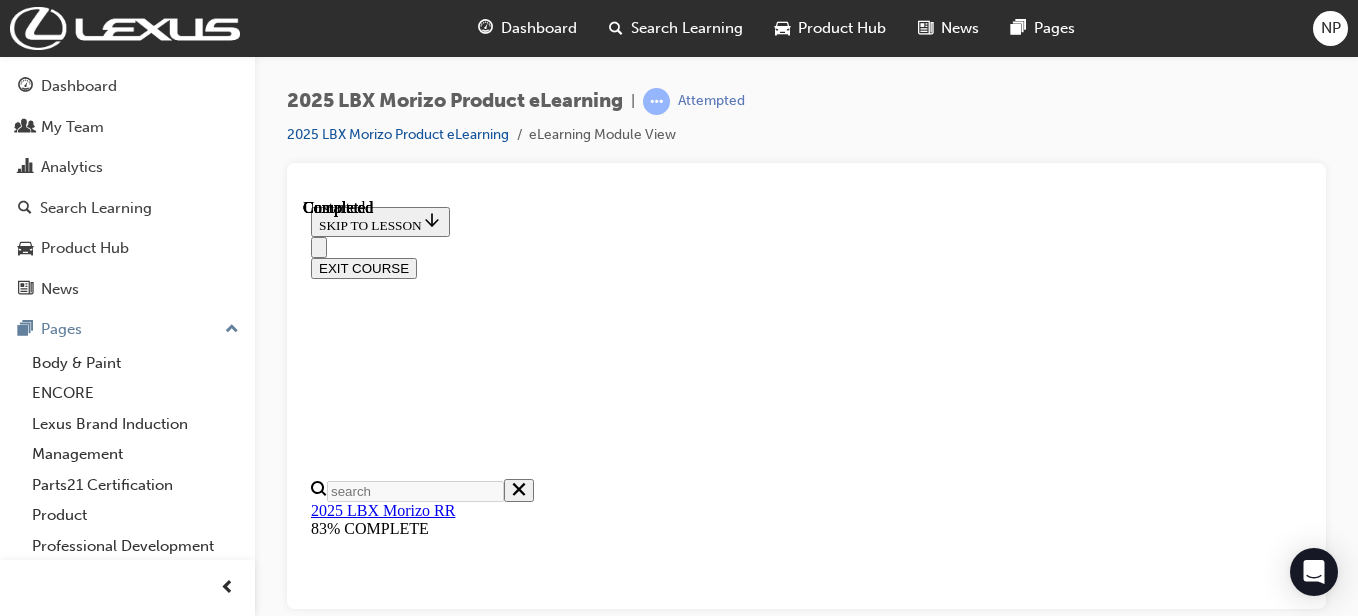 scroll, scrollTop: 686, scrollLeft: 0, axis: vertical 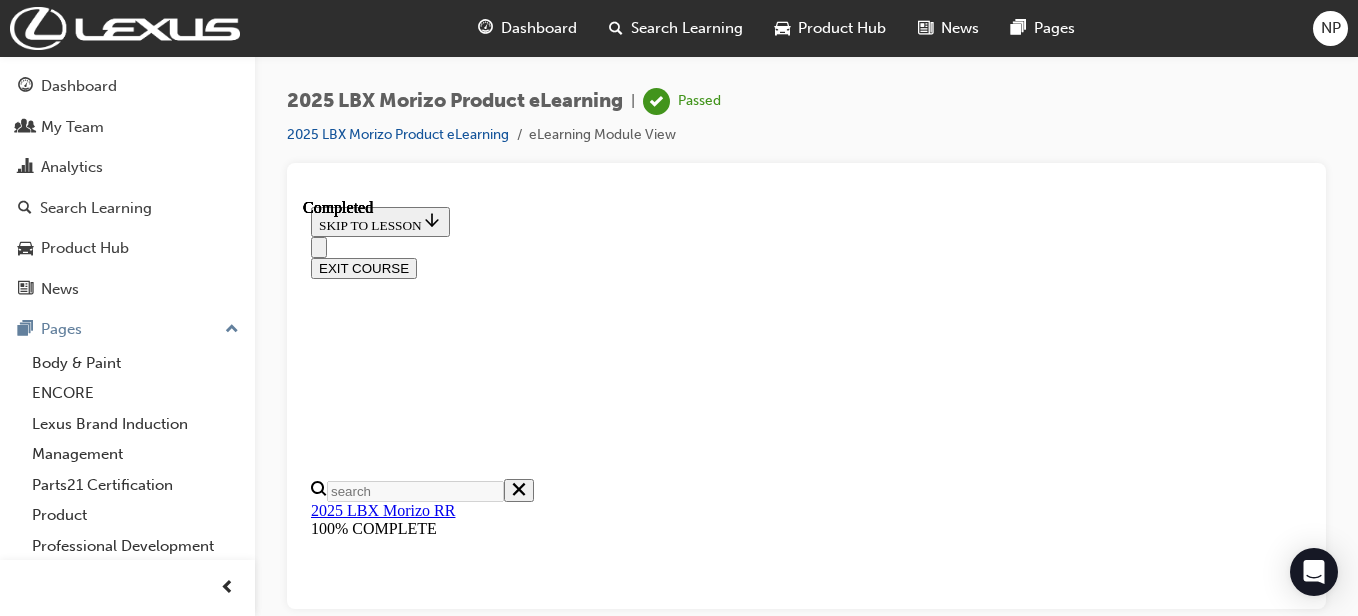 click on "Have a great day!" at bounding box center [806, 7859] 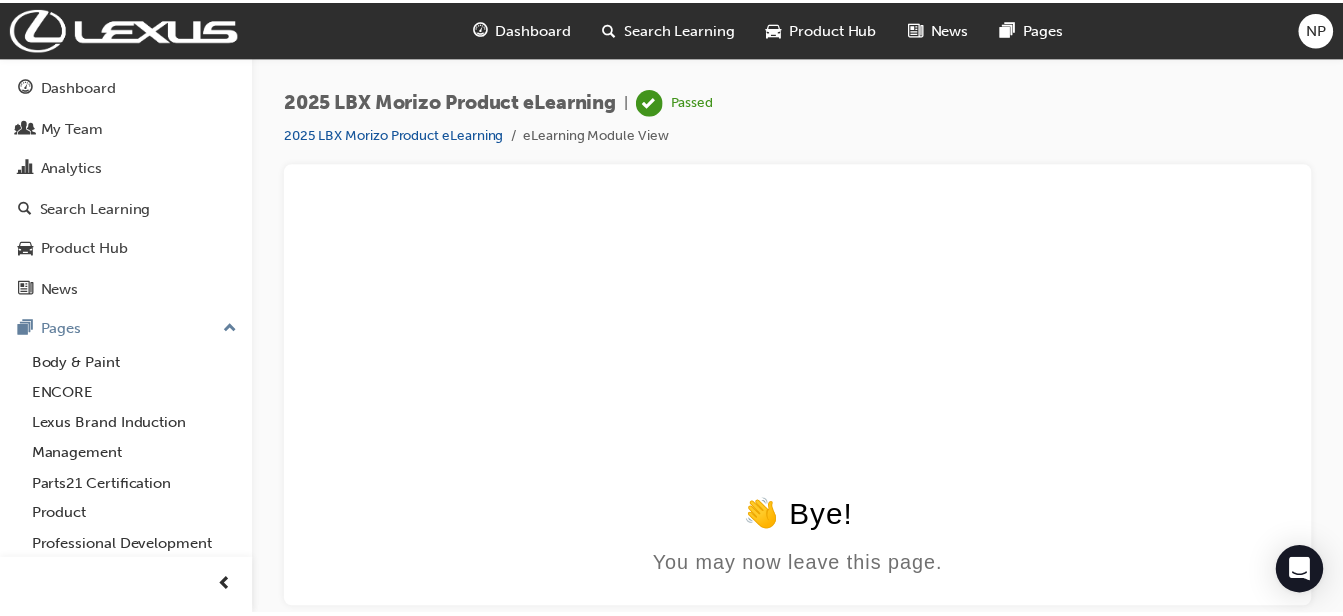 scroll, scrollTop: 0, scrollLeft: 0, axis: both 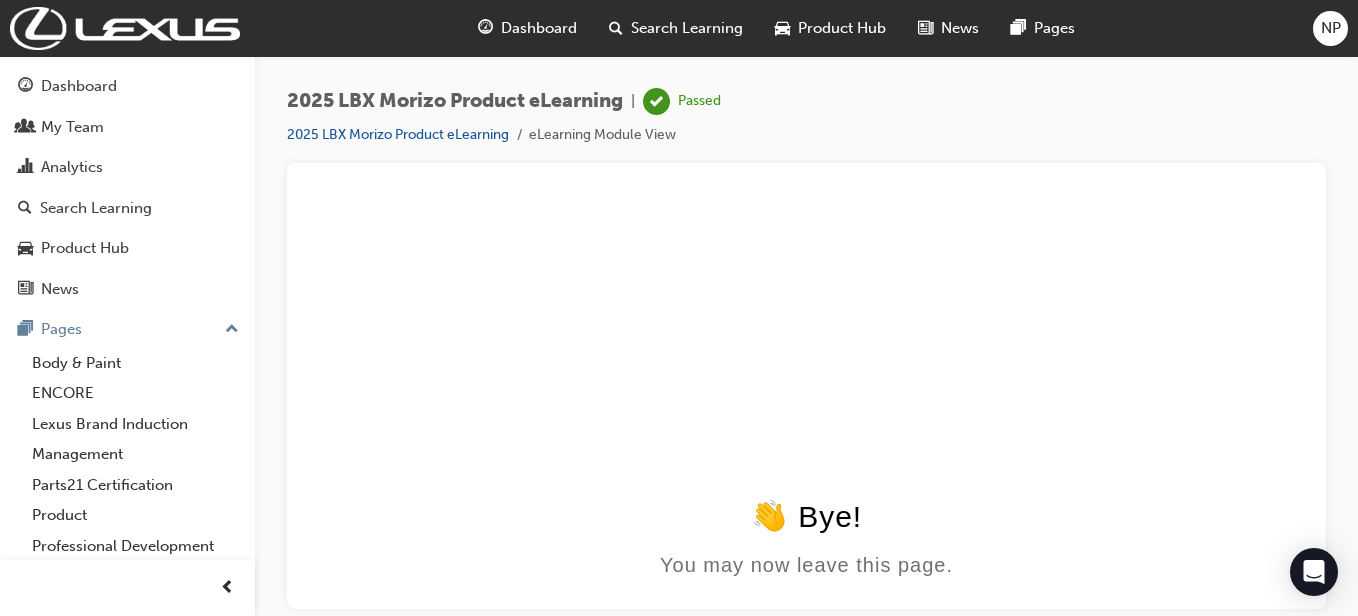 click on "Dashboard" at bounding box center (539, 28) 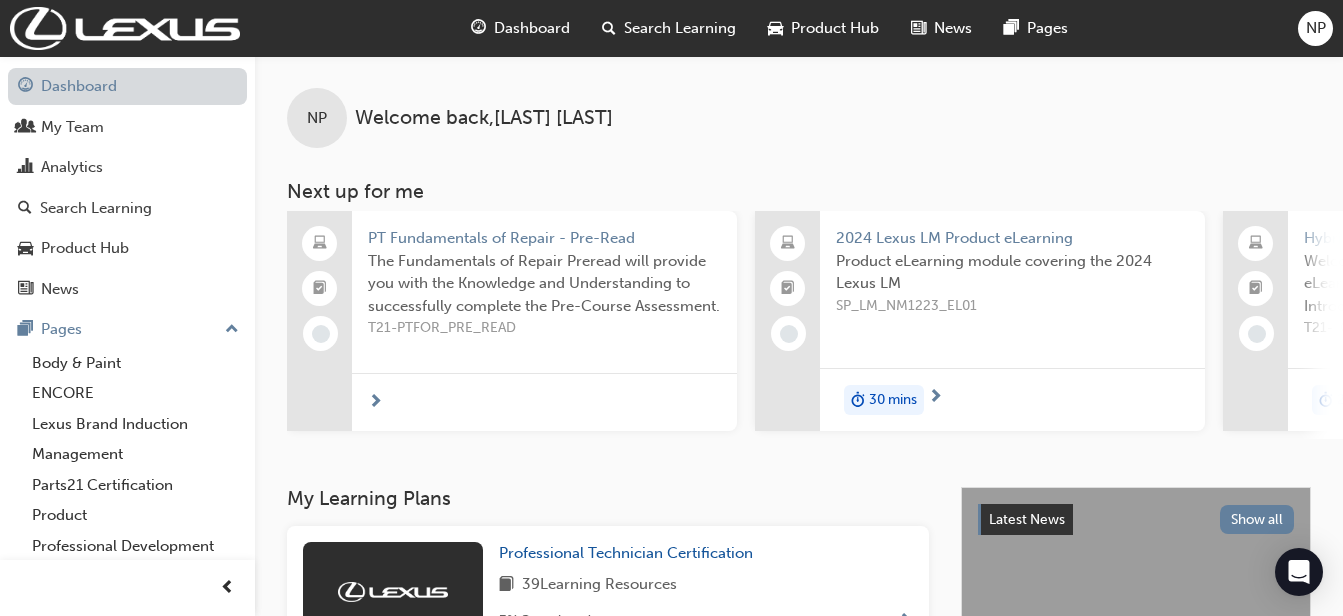 click on "Dashboard" at bounding box center (127, 86) 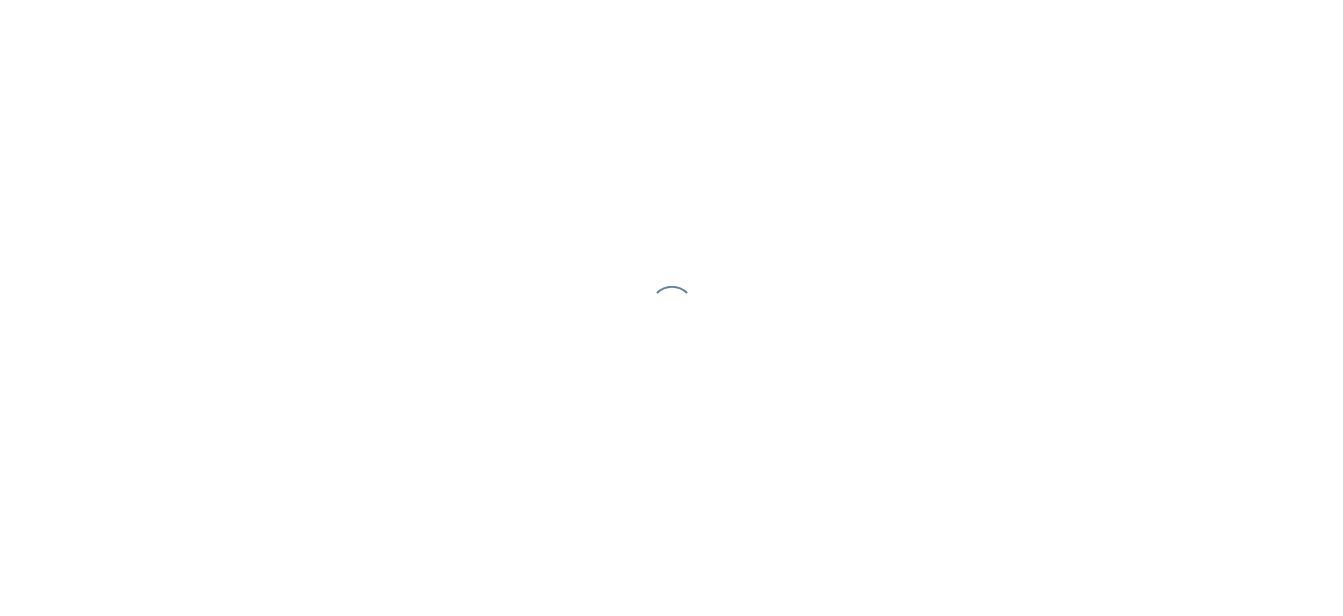 scroll, scrollTop: 0, scrollLeft: 0, axis: both 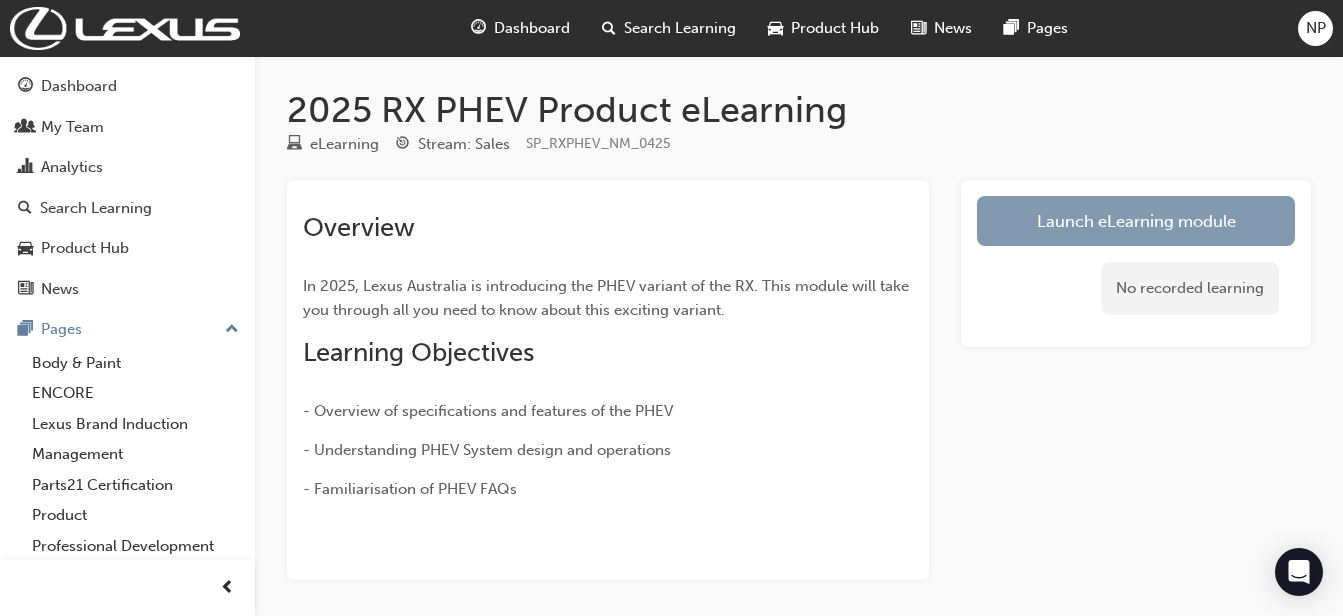 click on "Launch eLearning module" at bounding box center (1136, 221) 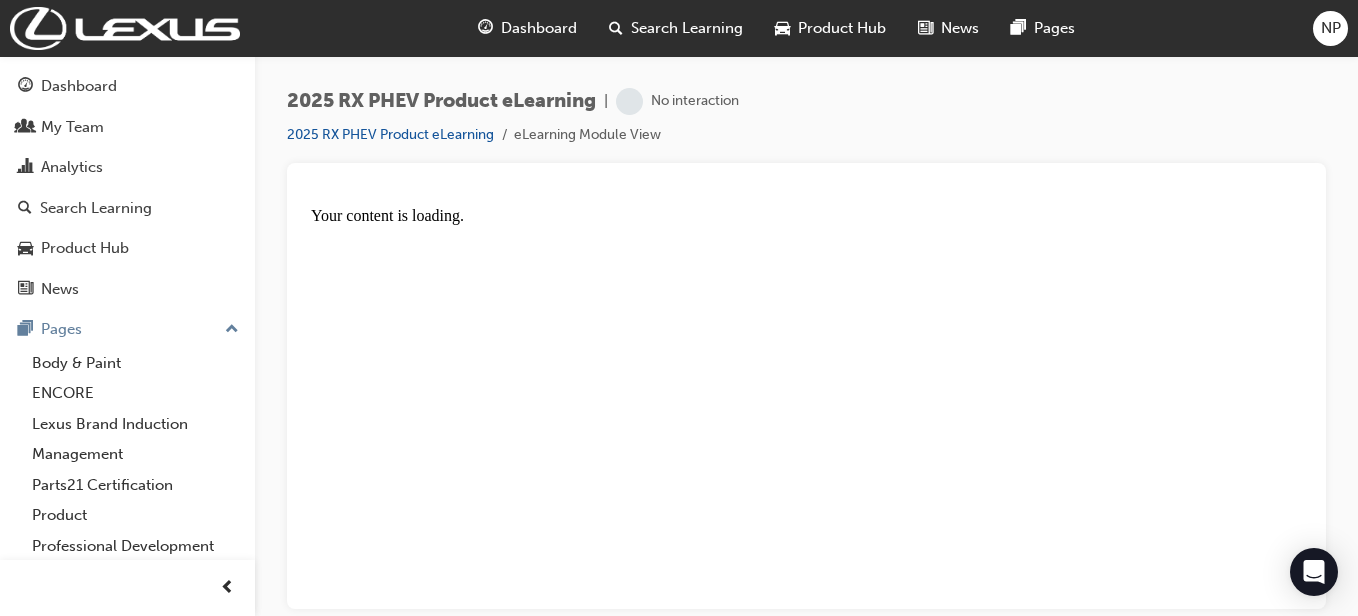 scroll, scrollTop: 0, scrollLeft: 0, axis: both 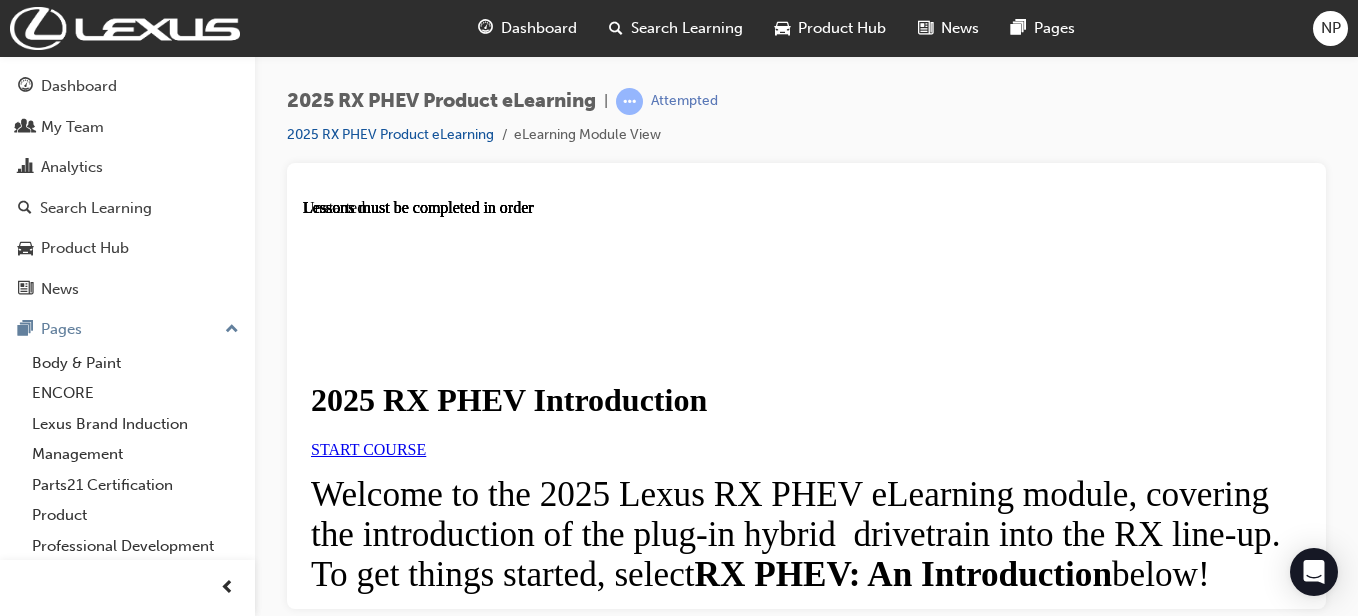 click on "START COURSE" at bounding box center (368, 448) 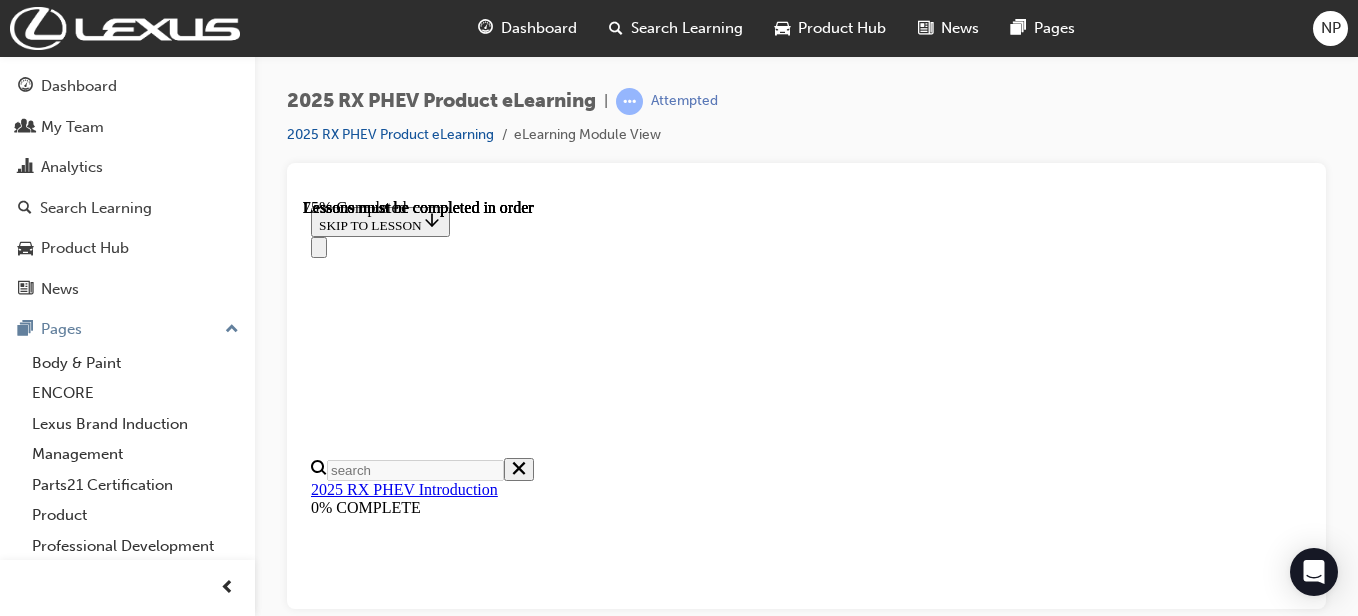 scroll, scrollTop: 2228, scrollLeft: 0, axis: vertical 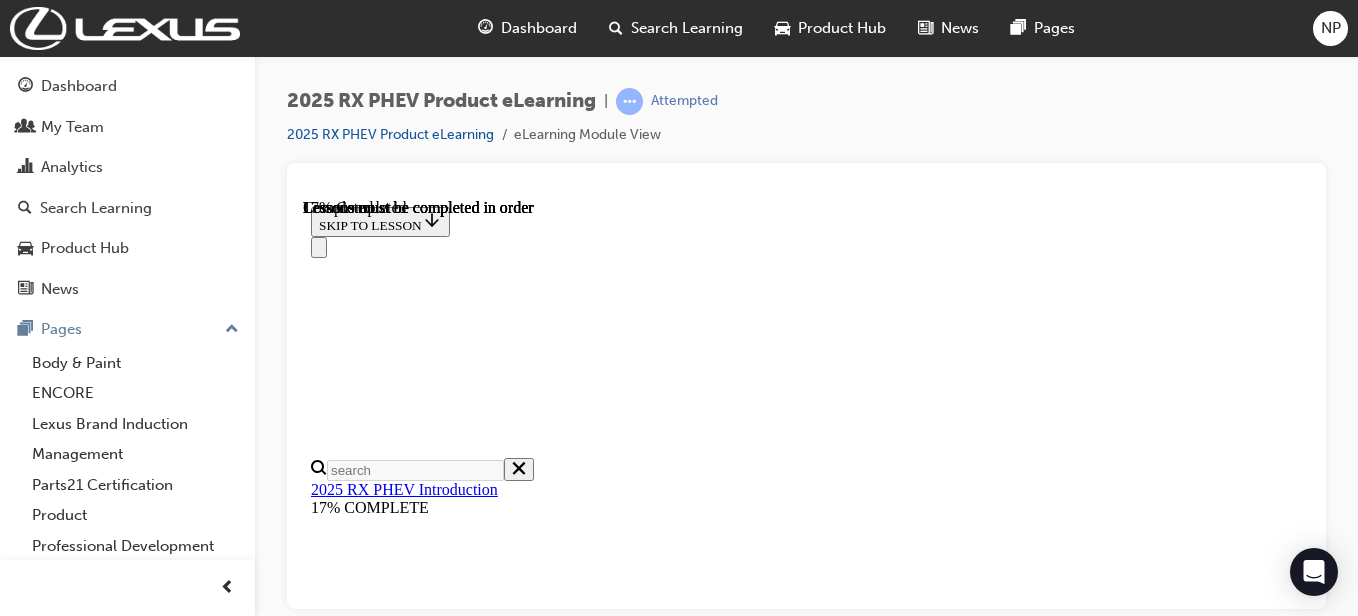 click on "OK" at bounding box center [328, 8012] 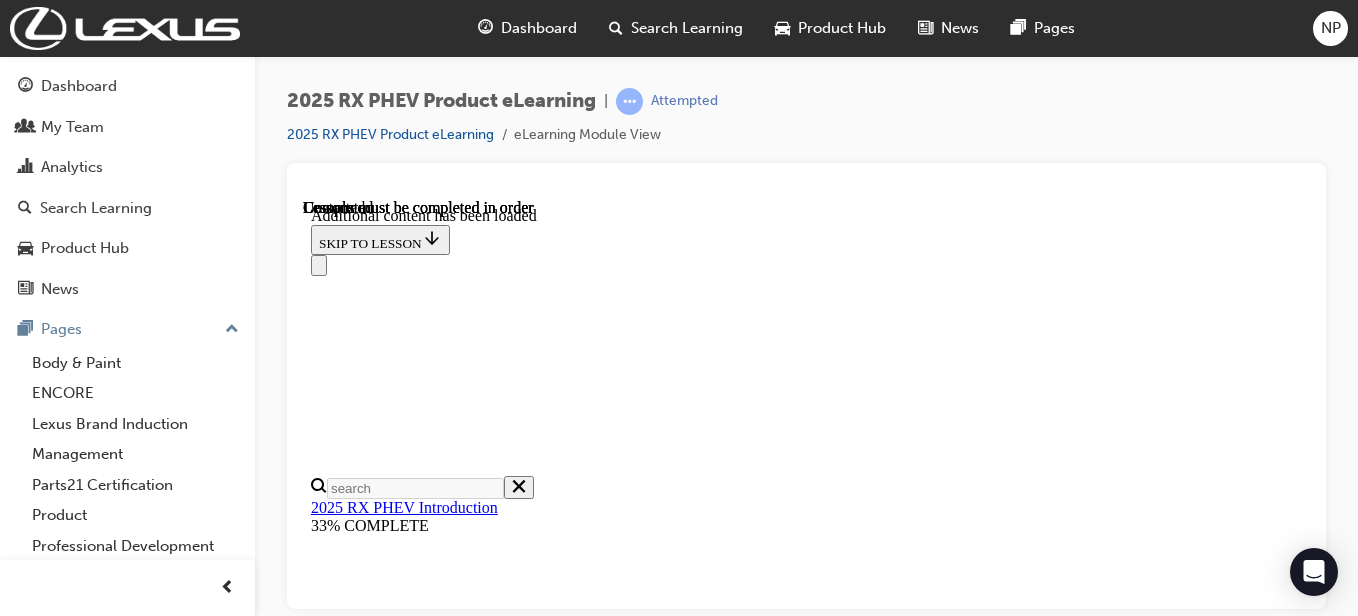 scroll, scrollTop: 3022, scrollLeft: 0, axis: vertical 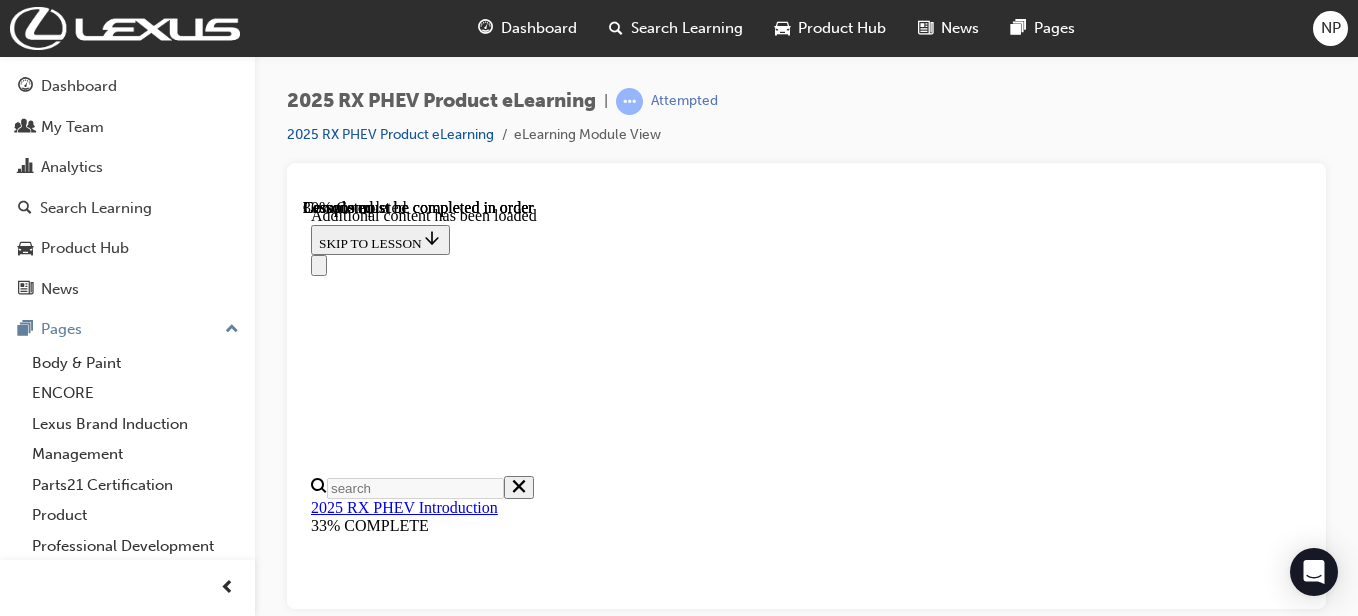 click at bounding box center (359, 8447) 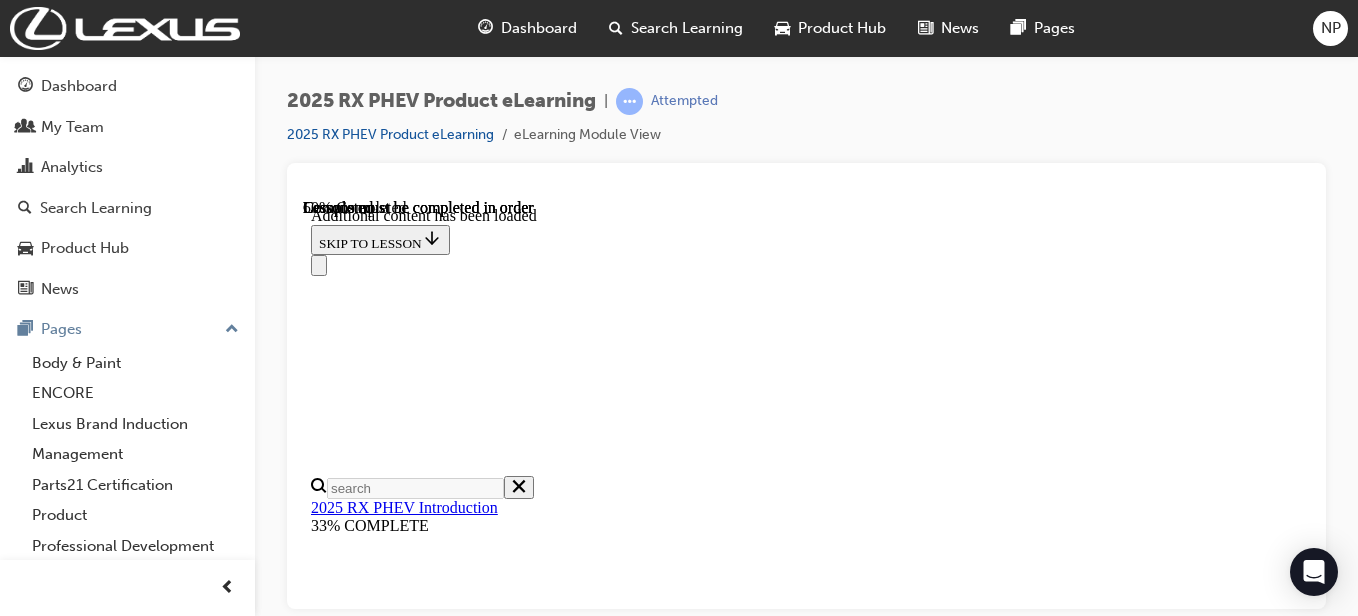 scroll, scrollTop: 2165, scrollLeft: 0, axis: vertical 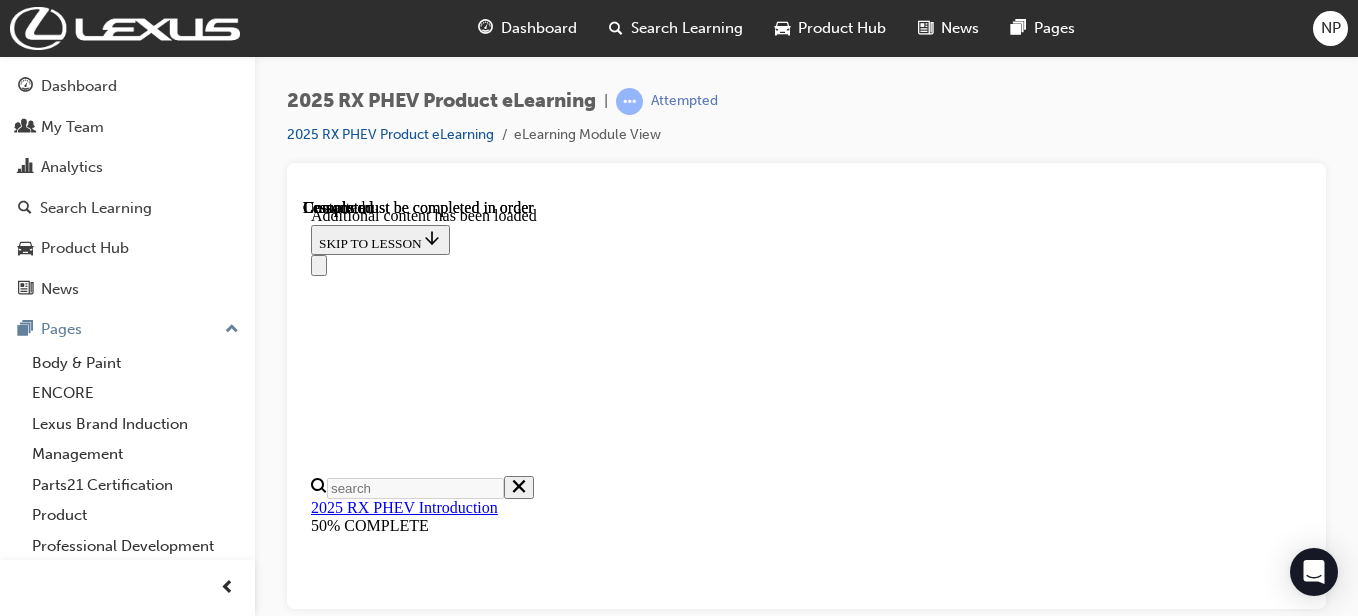 click on "4 of 6 — PHEV FAQs" at bounding box center [400, 12244] 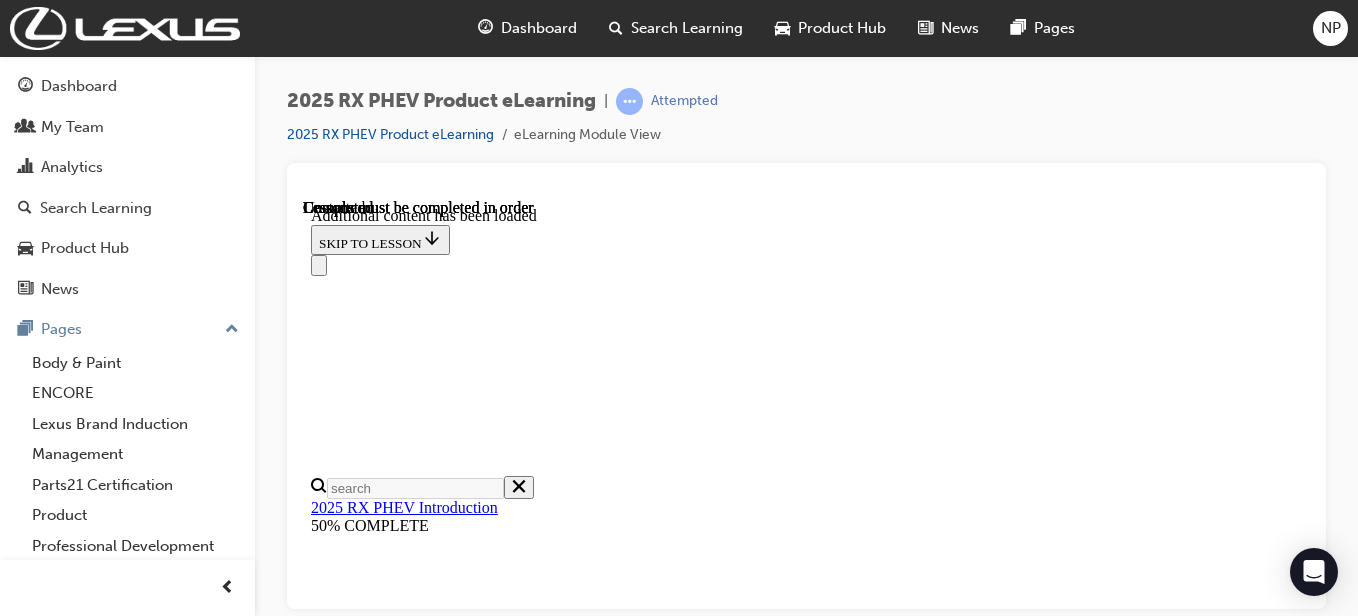 scroll, scrollTop: 0, scrollLeft: 0, axis: both 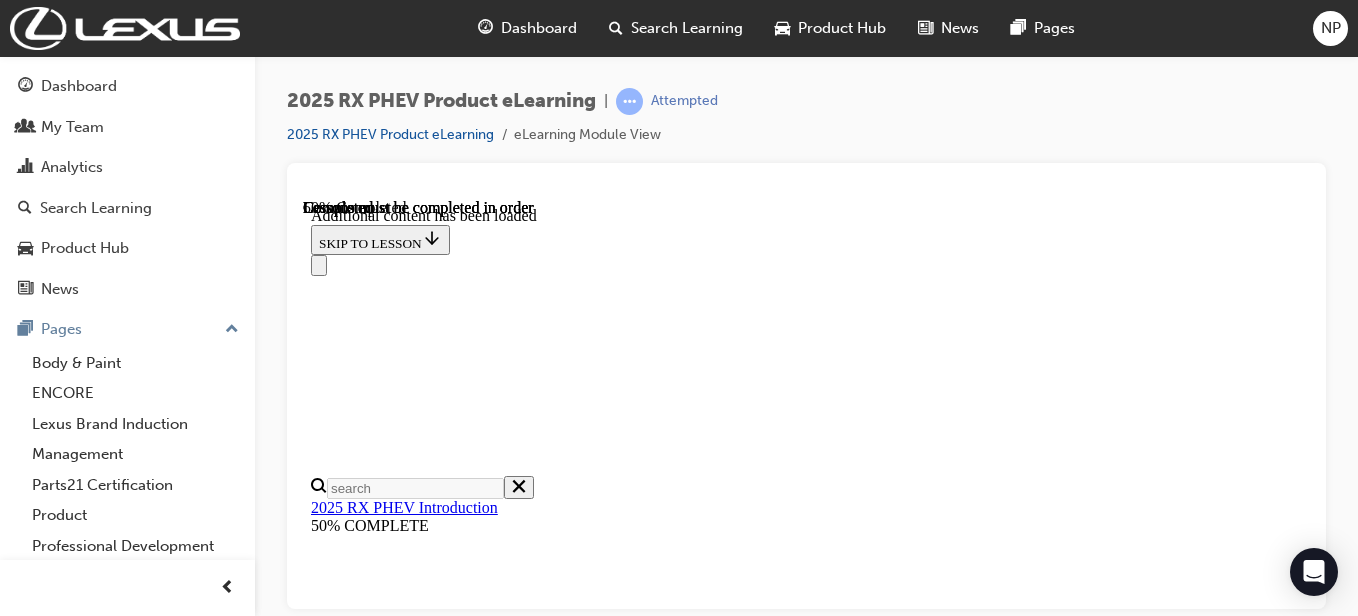 click at bounding box center (1031, 8503) 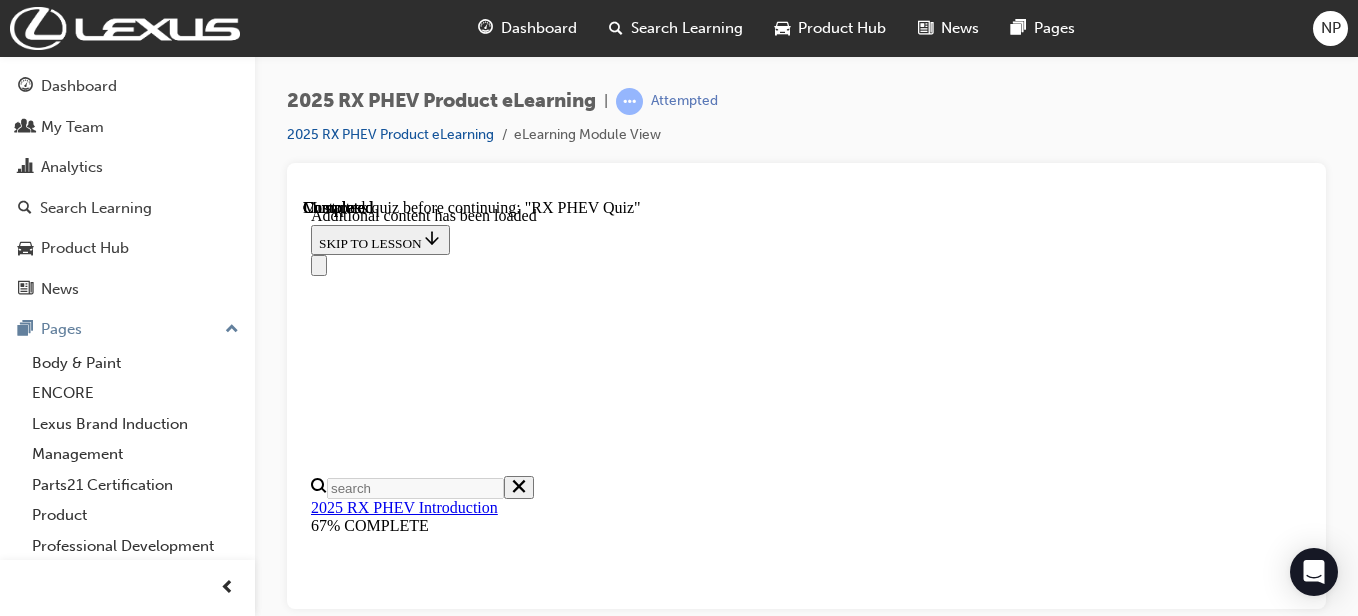 scroll, scrollTop: 1970, scrollLeft: 0, axis: vertical 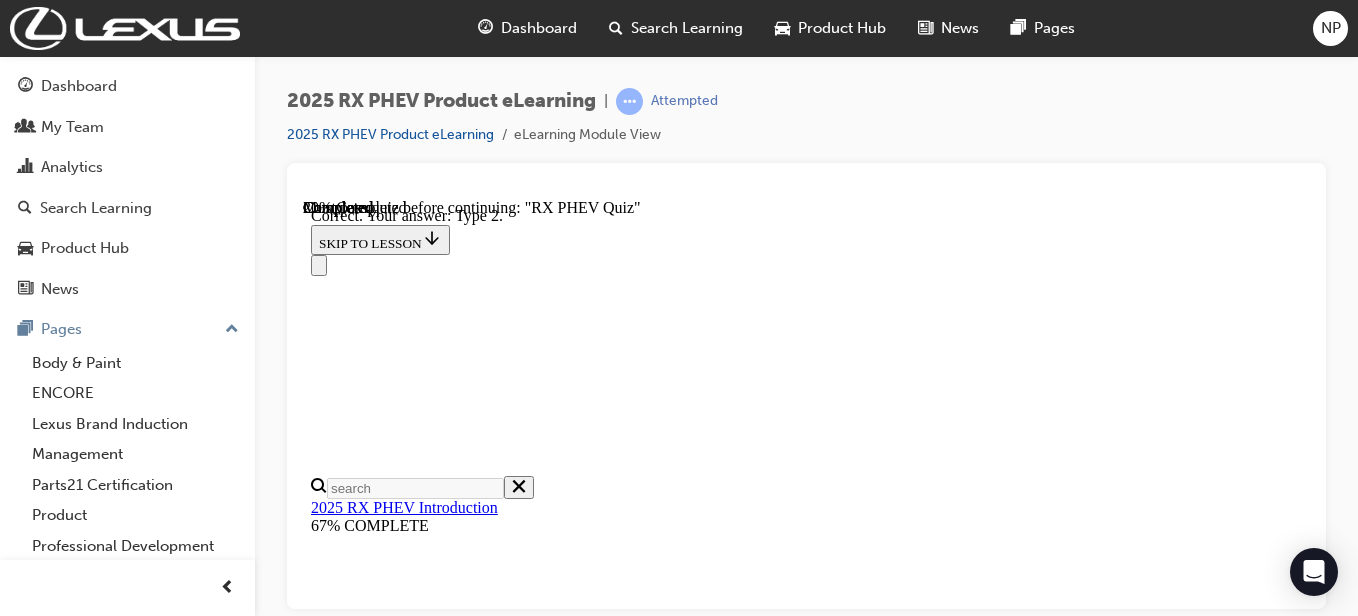 click on "NEXT" at bounding box center (337, 15215) 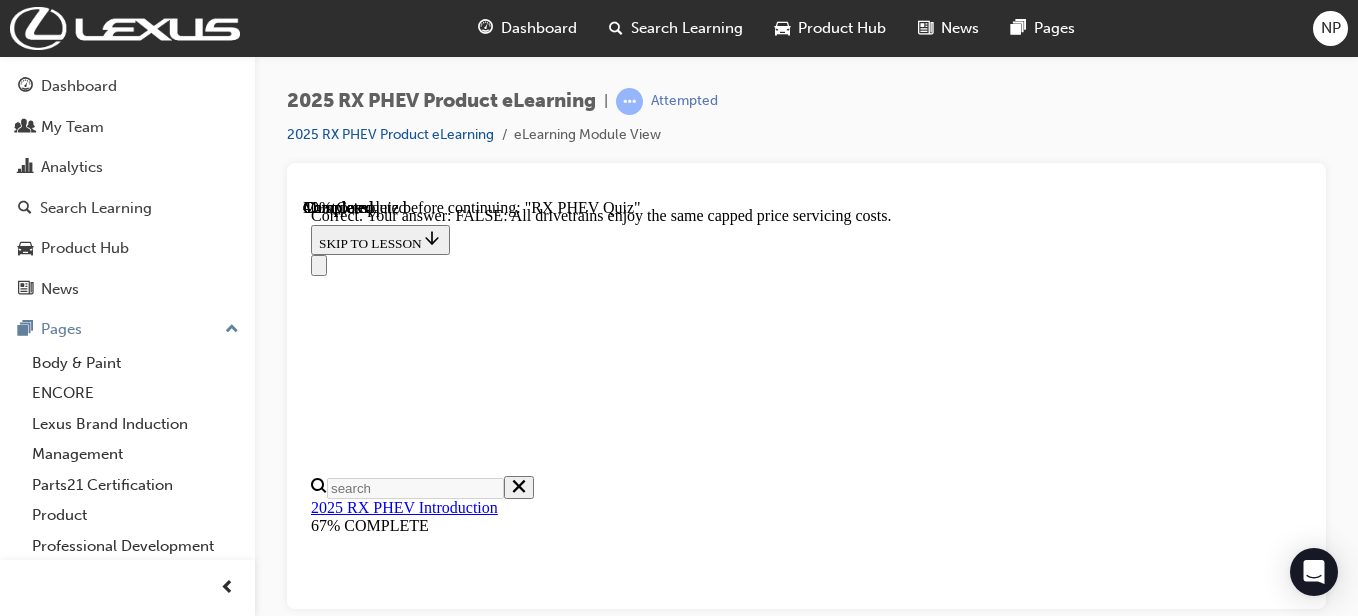 scroll, scrollTop: 598, scrollLeft: 0, axis: vertical 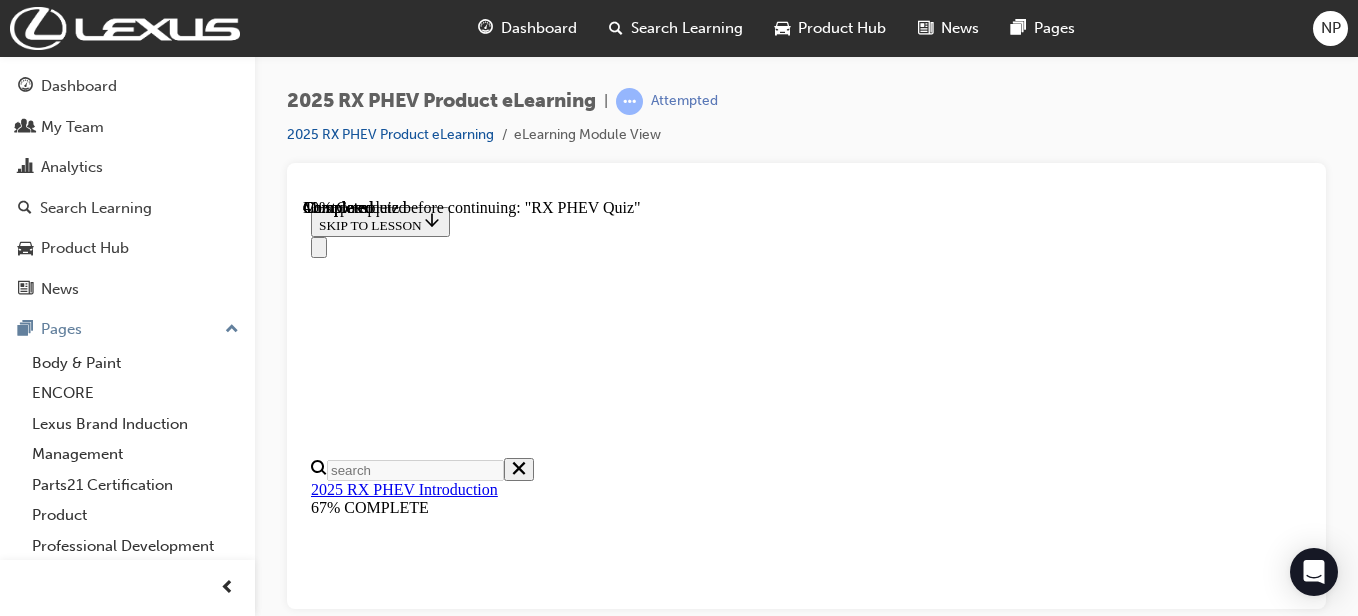 click at bounding box center (806, 17828) 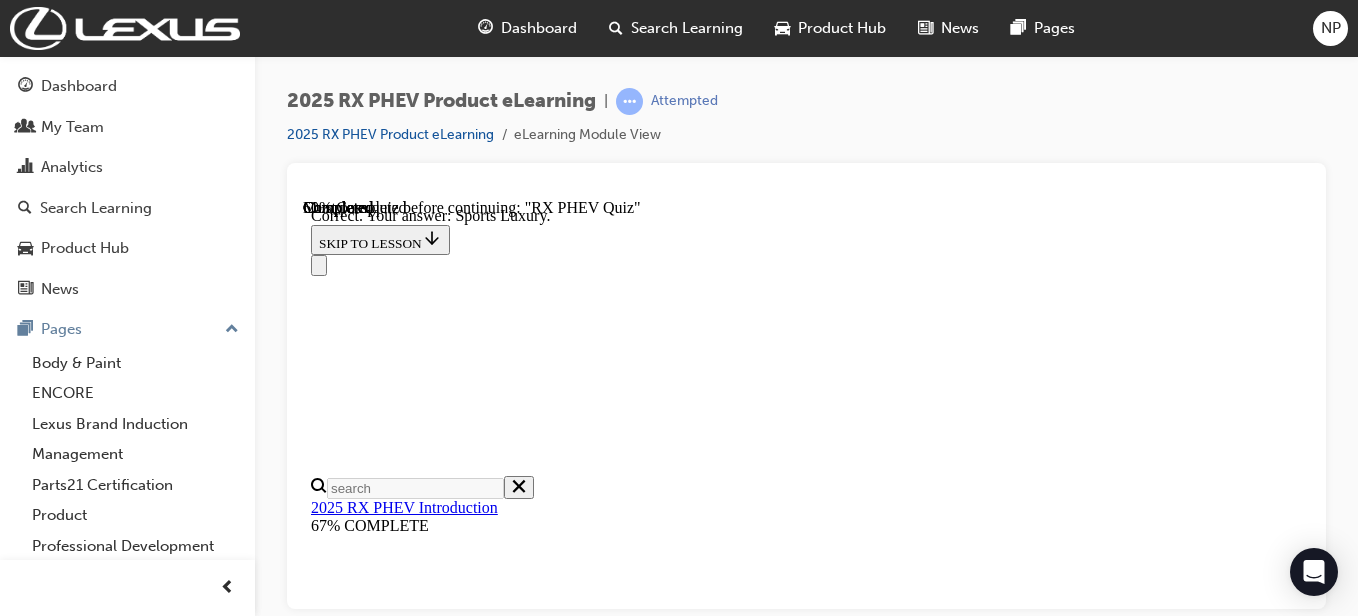 scroll, scrollTop: 264, scrollLeft: 0, axis: vertical 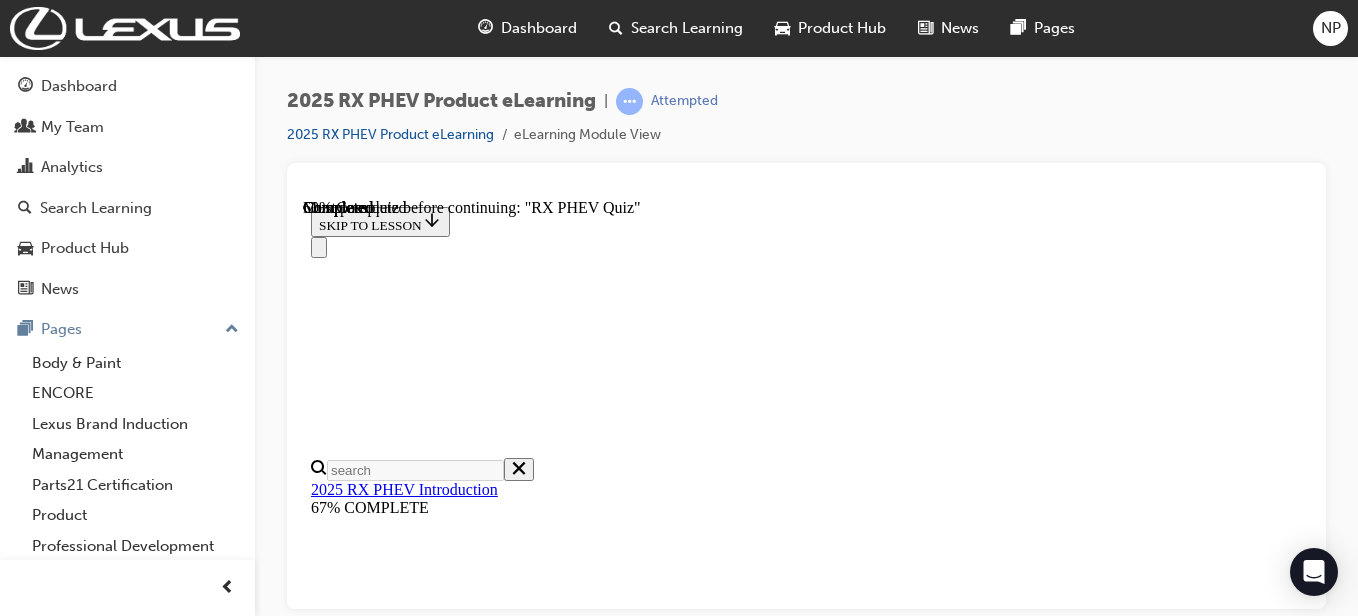 click at bounding box center [806, 16057] 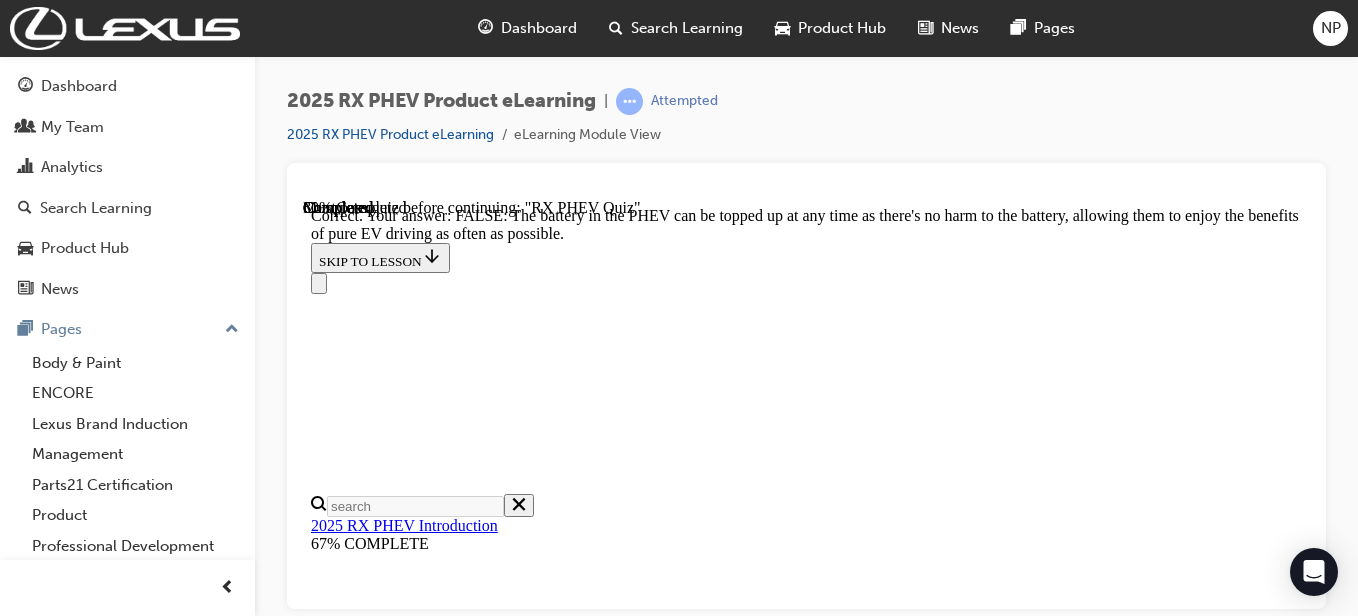 scroll, scrollTop: 638, scrollLeft: 0, axis: vertical 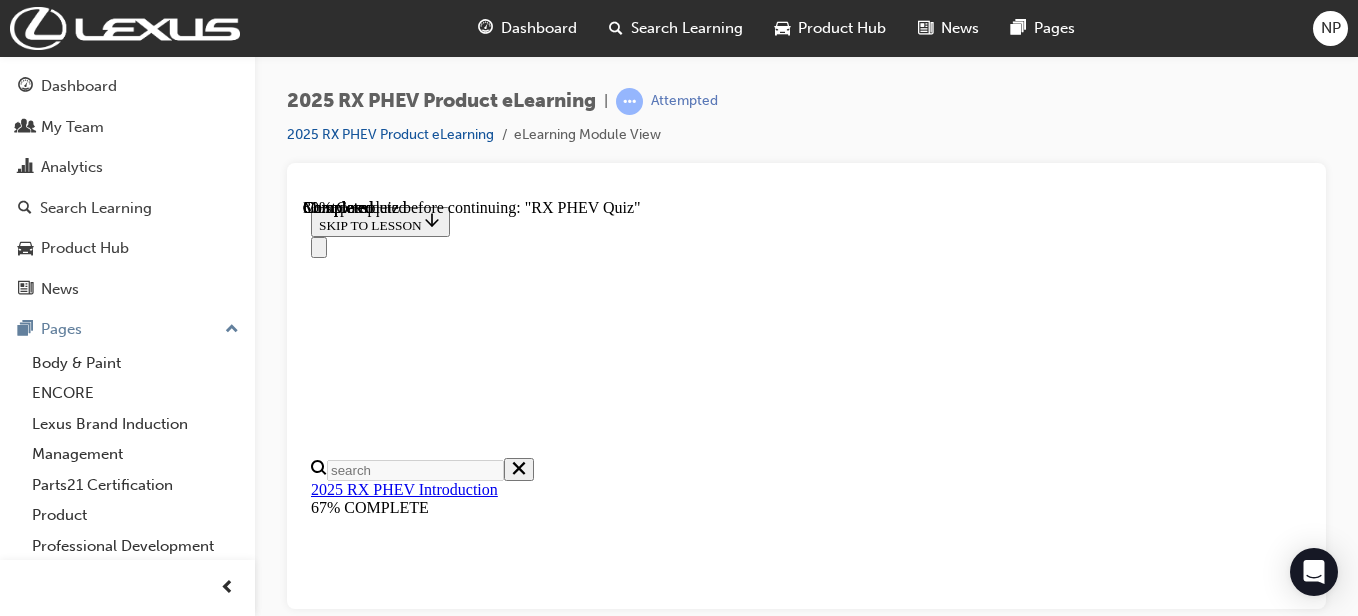 click at bounding box center [806, 12423] 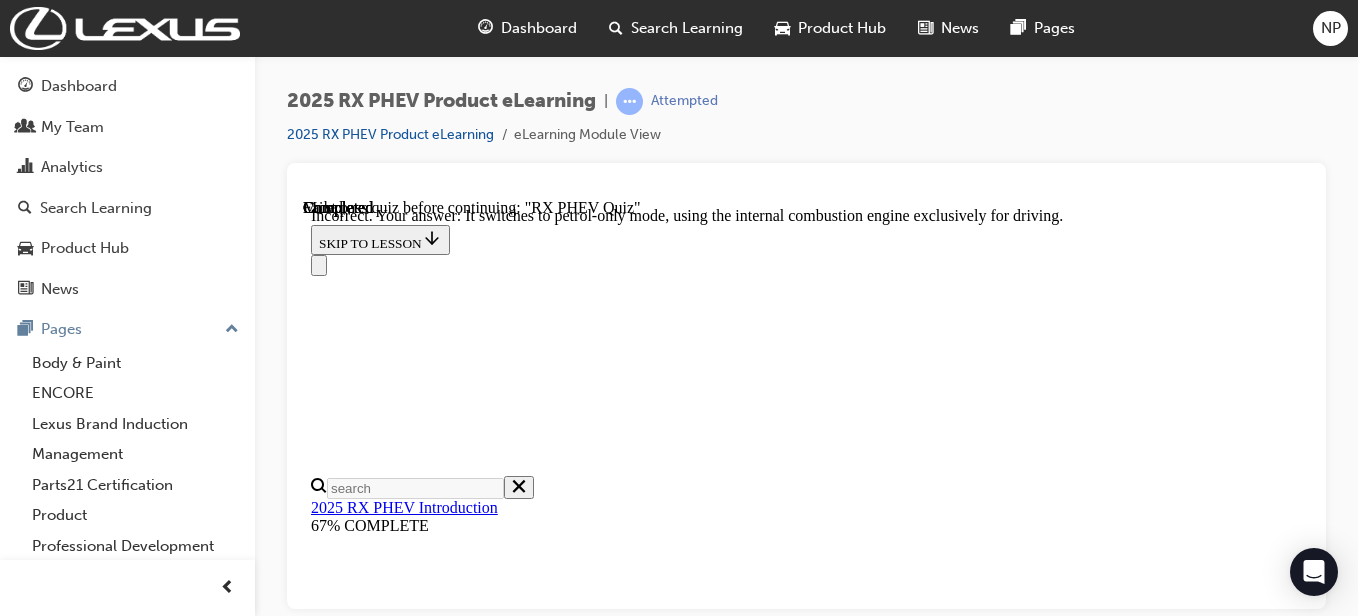 scroll, scrollTop: 364, scrollLeft: 0, axis: vertical 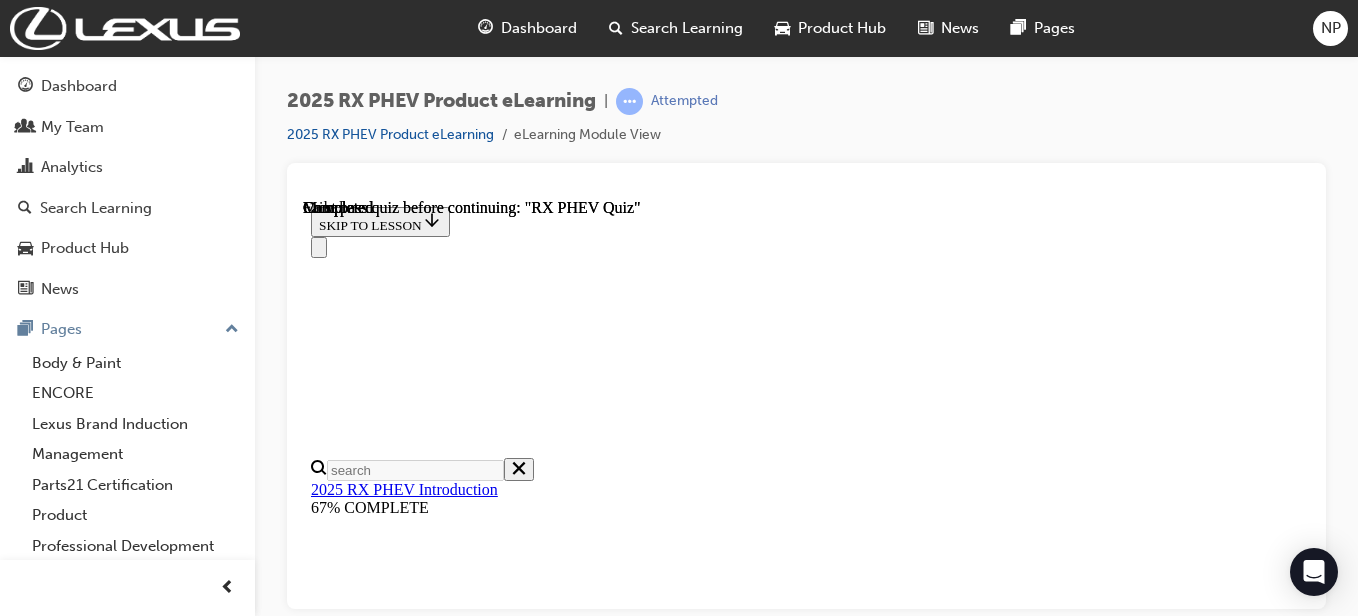 click on "Quiz Results PASSING 100% Your score 80% Failed PASSING 100% Your score Your score 80% Your score 80% 80% PASSING 100% TAKE AGAIN" at bounding box center (806, 13610) 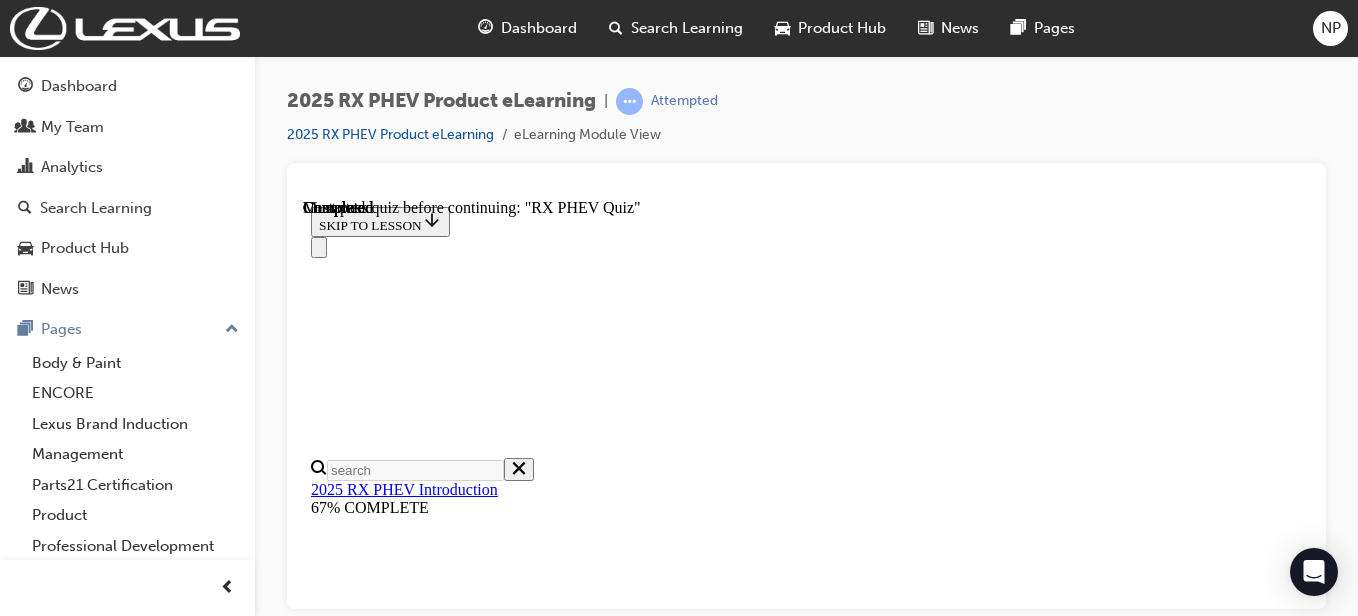 scroll, scrollTop: 301, scrollLeft: 0, axis: vertical 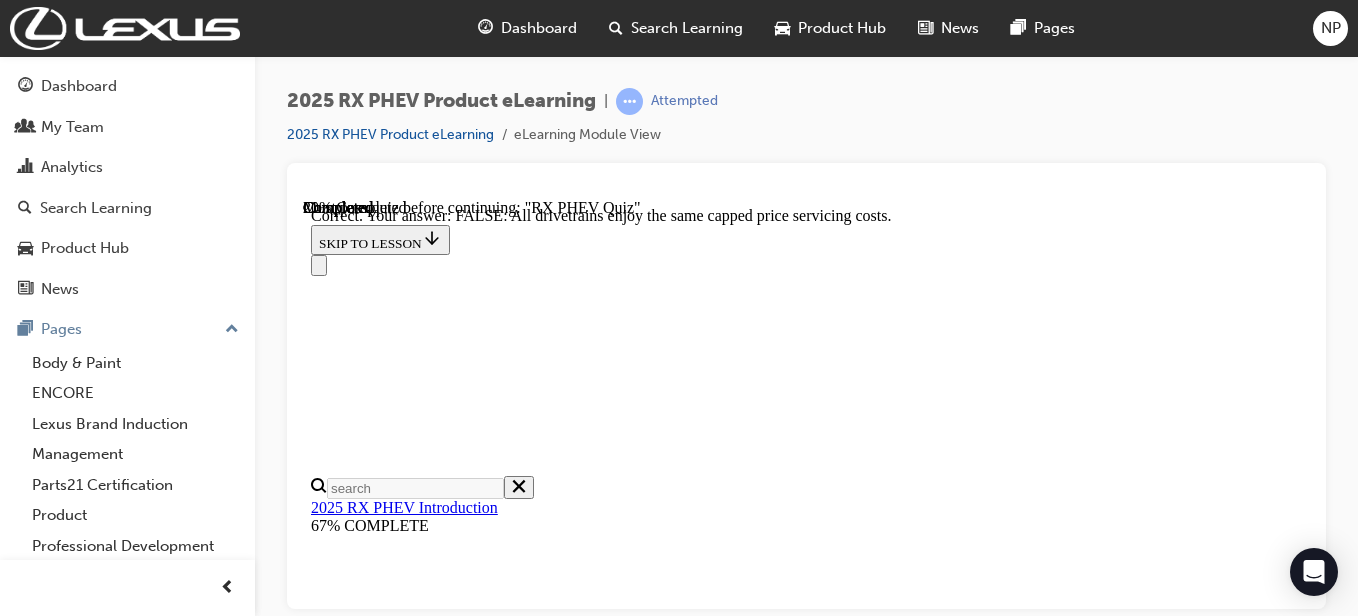 click on "NEXT" at bounding box center [337, 11563] 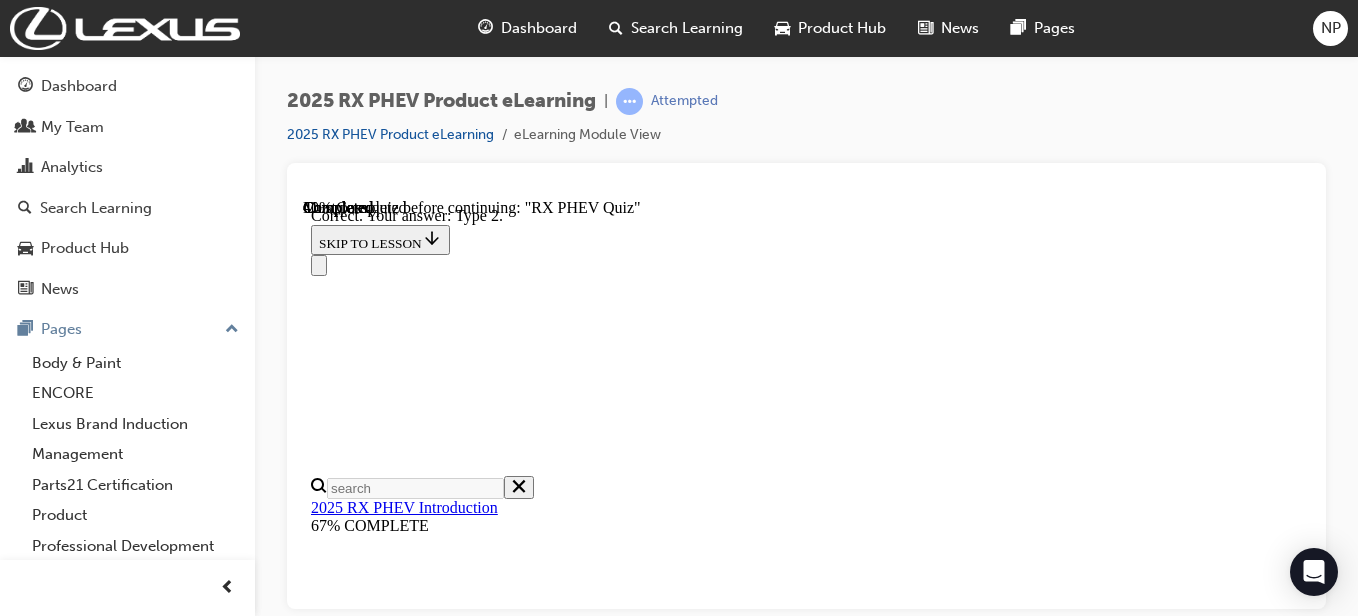 scroll, scrollTop: 664, scrollLeft: 0, axis: vertical 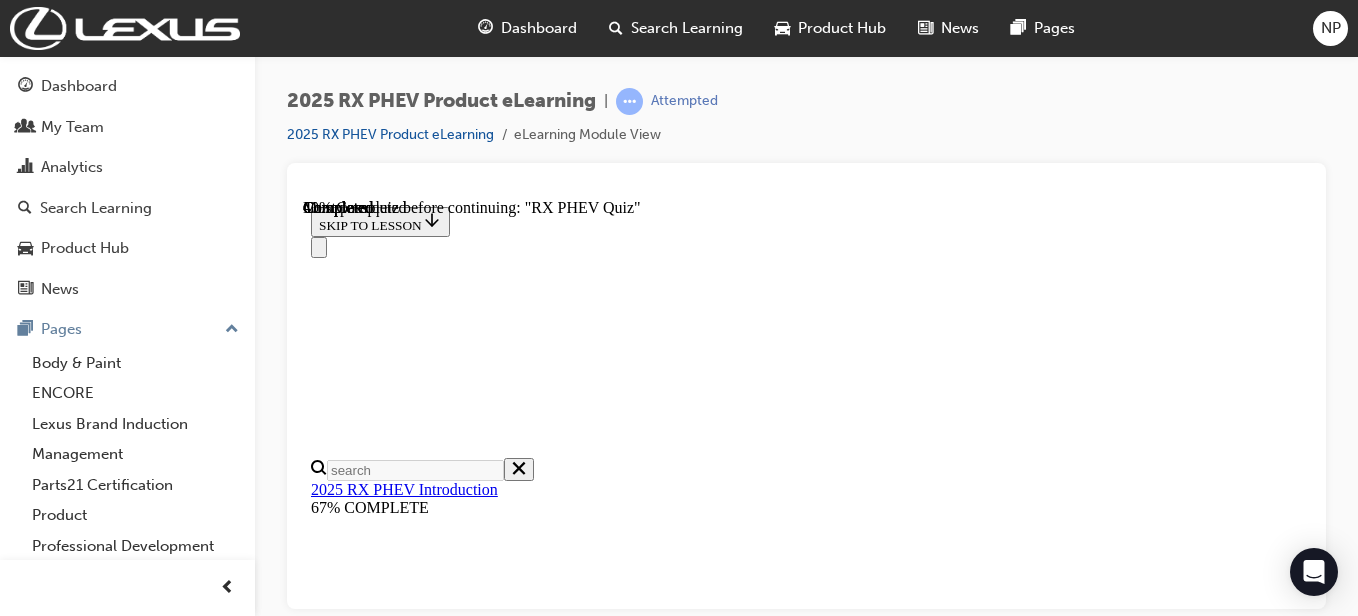 click at bounding box center (806, 16057) 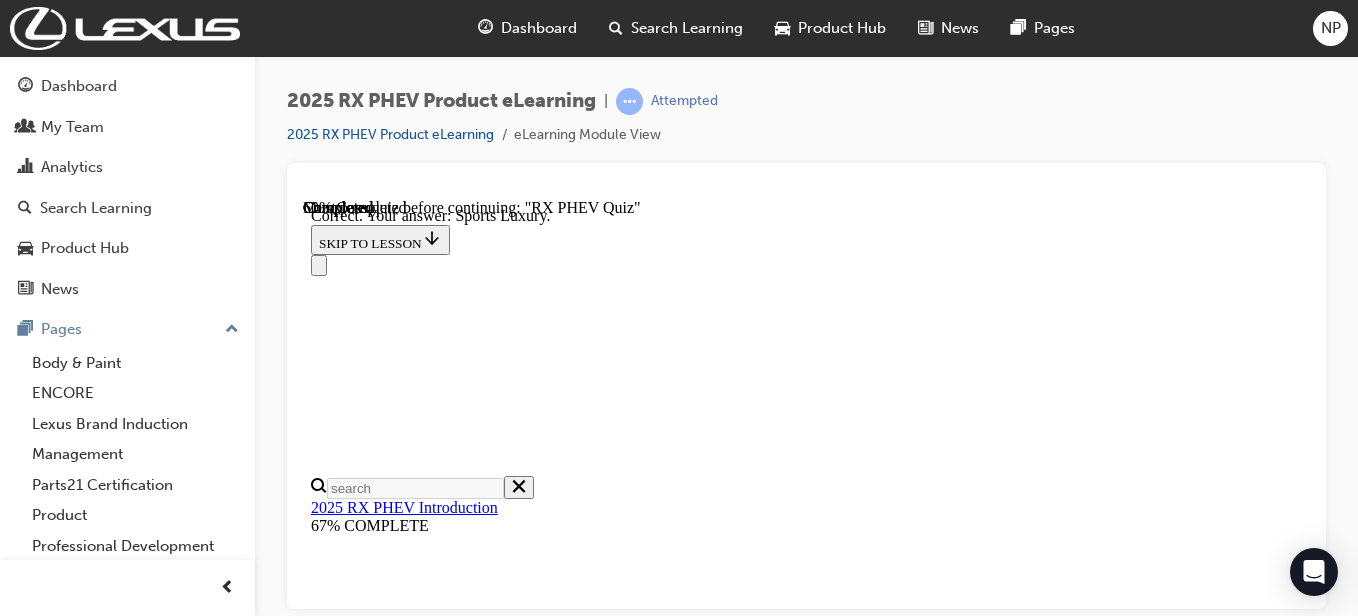 scroll, scrollTop: 664, scrollLeft: 0, axis: vertical 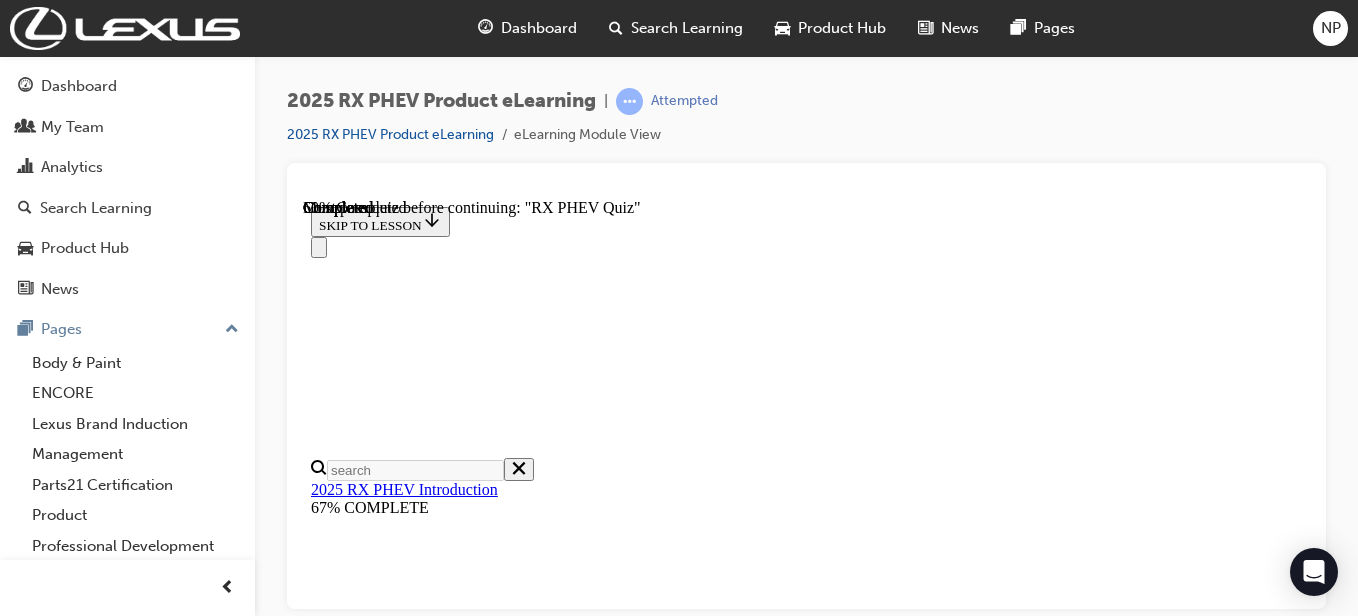 click at bounding box center (806, 16057) 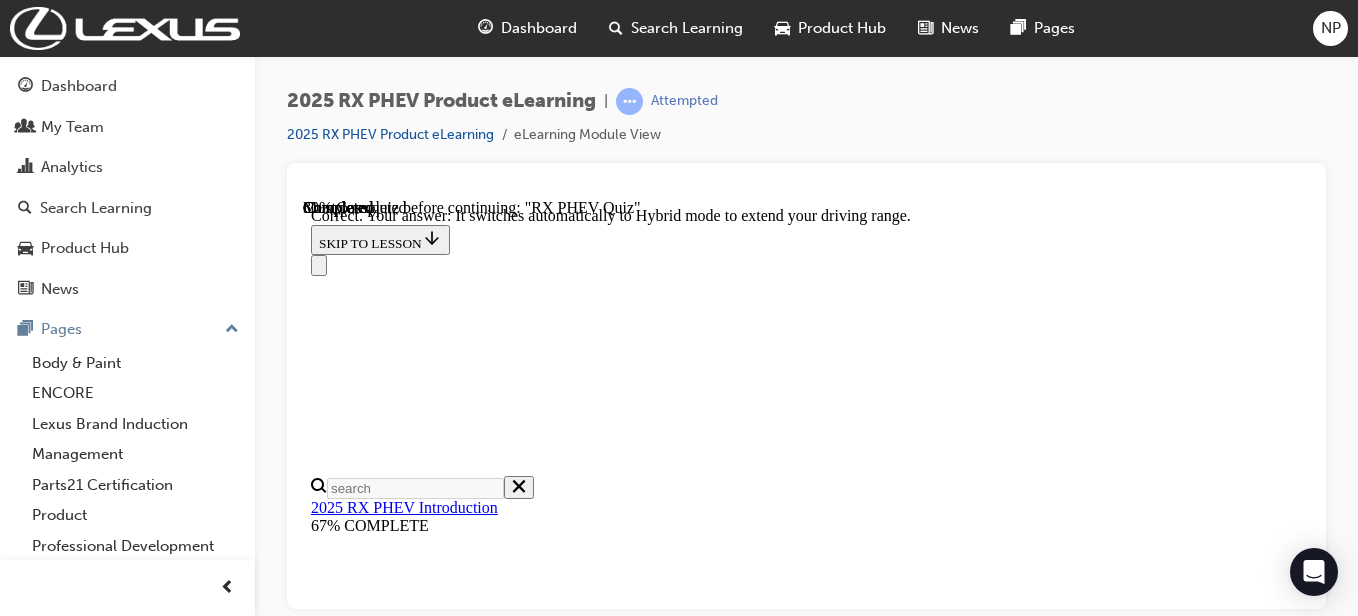 scroll, scrollTop: 664, scrollLeft: 0, axis: vertical 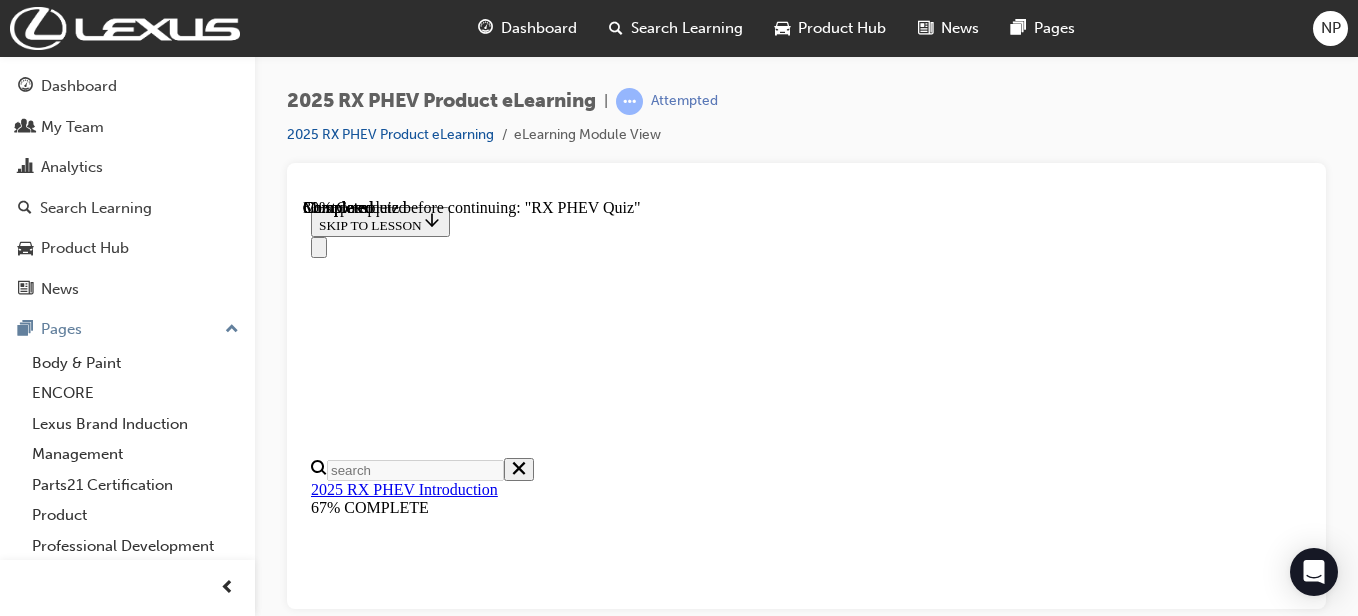 click at bounding box center (806, 16039) 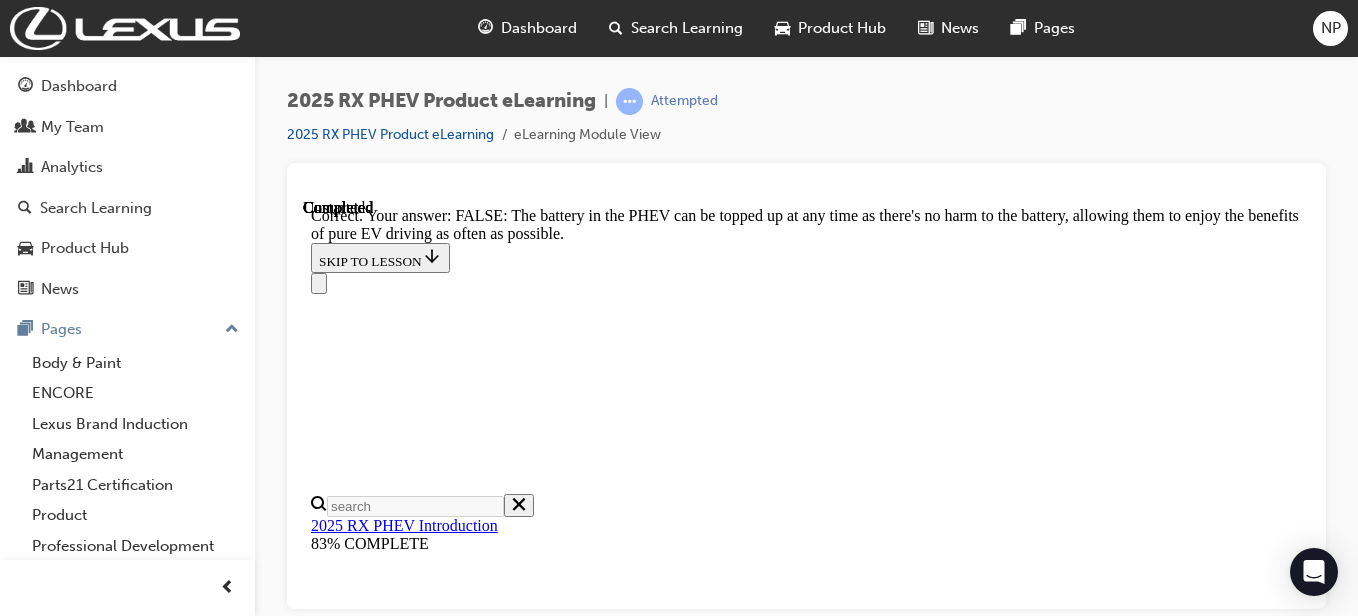 scroll, scrollTop: 638, scrollLeft: 0, axis: vertical 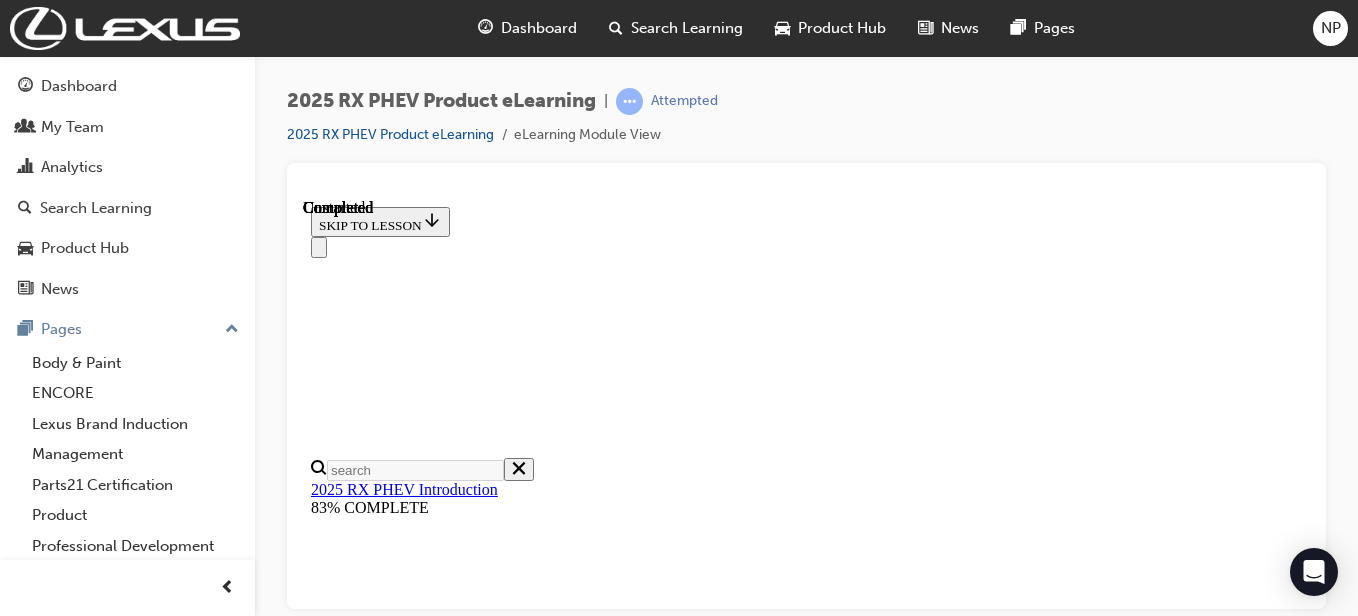 click on "6 of 6 — Summary & Thank You" at bounding box center (435, 12199) 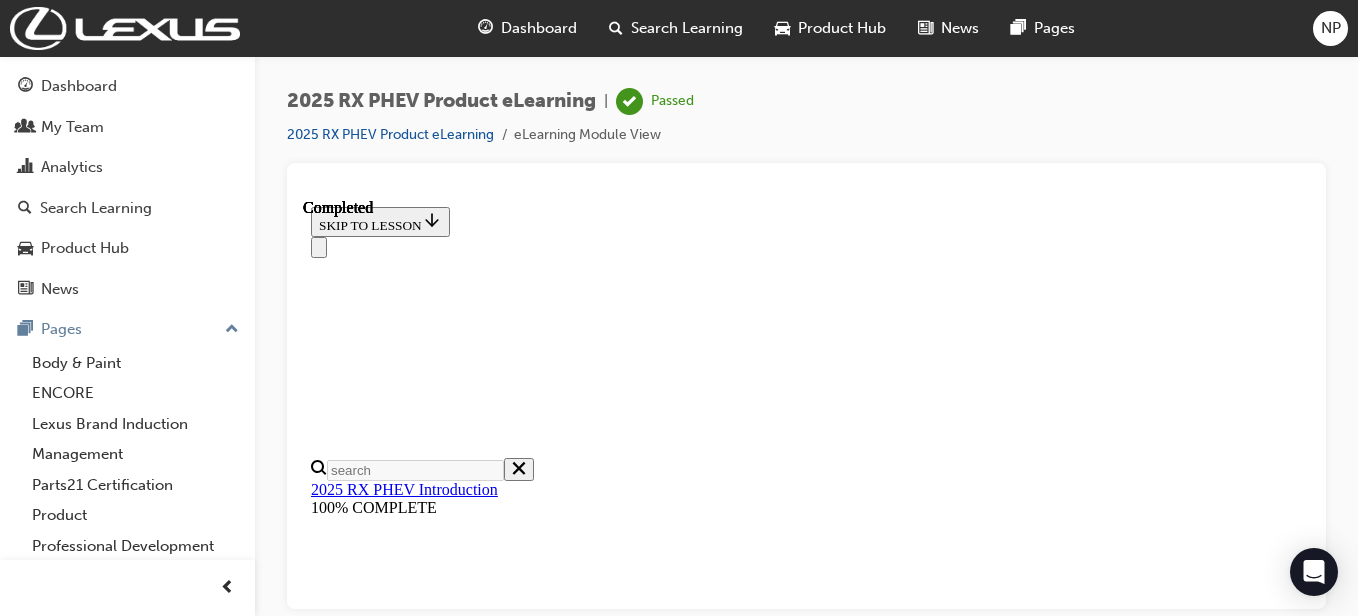 scroll, scrollTop: 67, scrollLeft: 0, axis: vertical 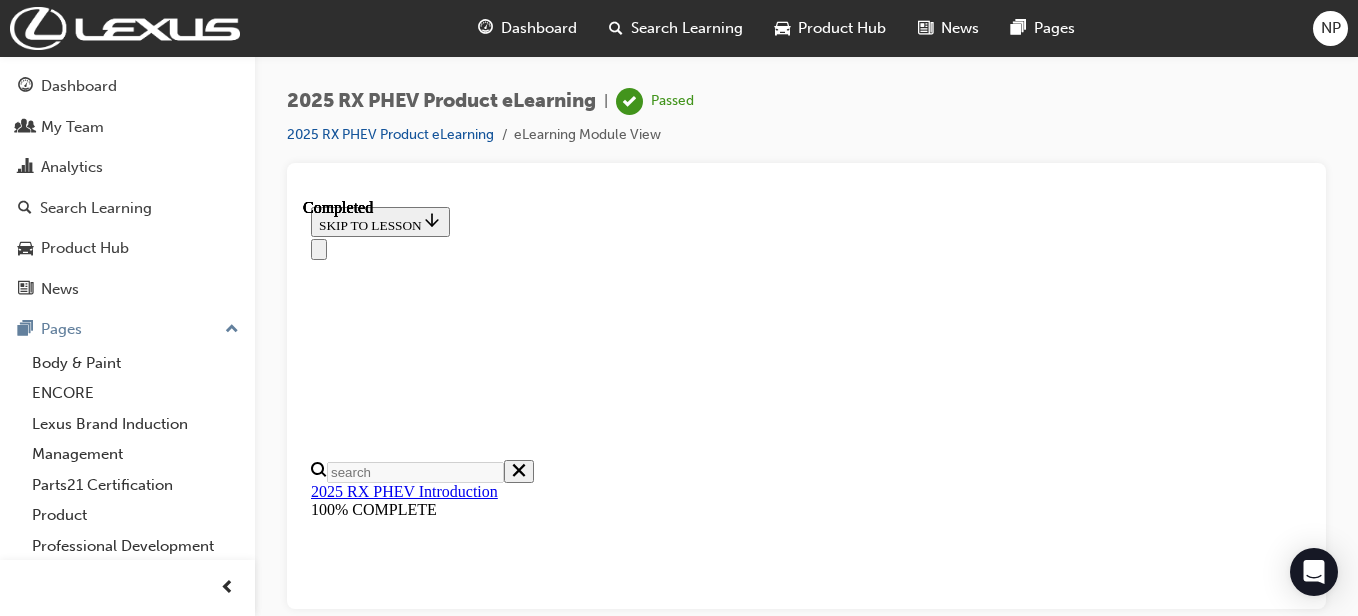 click at bounding box center (806, 8819) 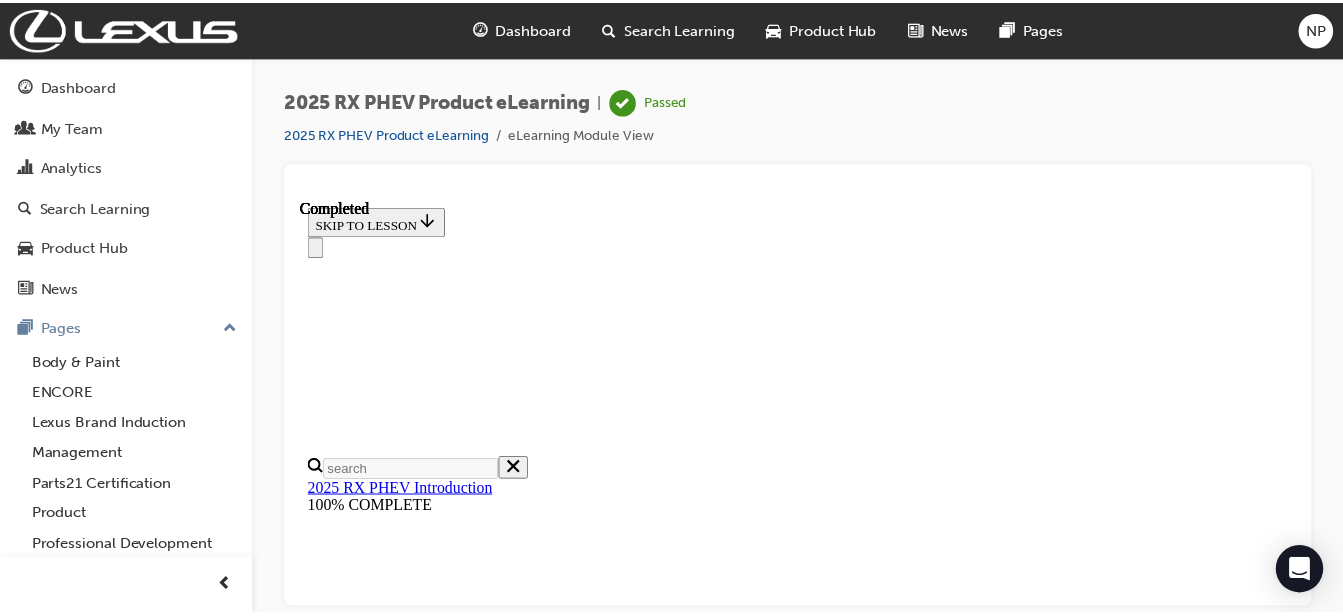 scroll, scrollTop: 367, scrollLeft: 0, axis: vertical 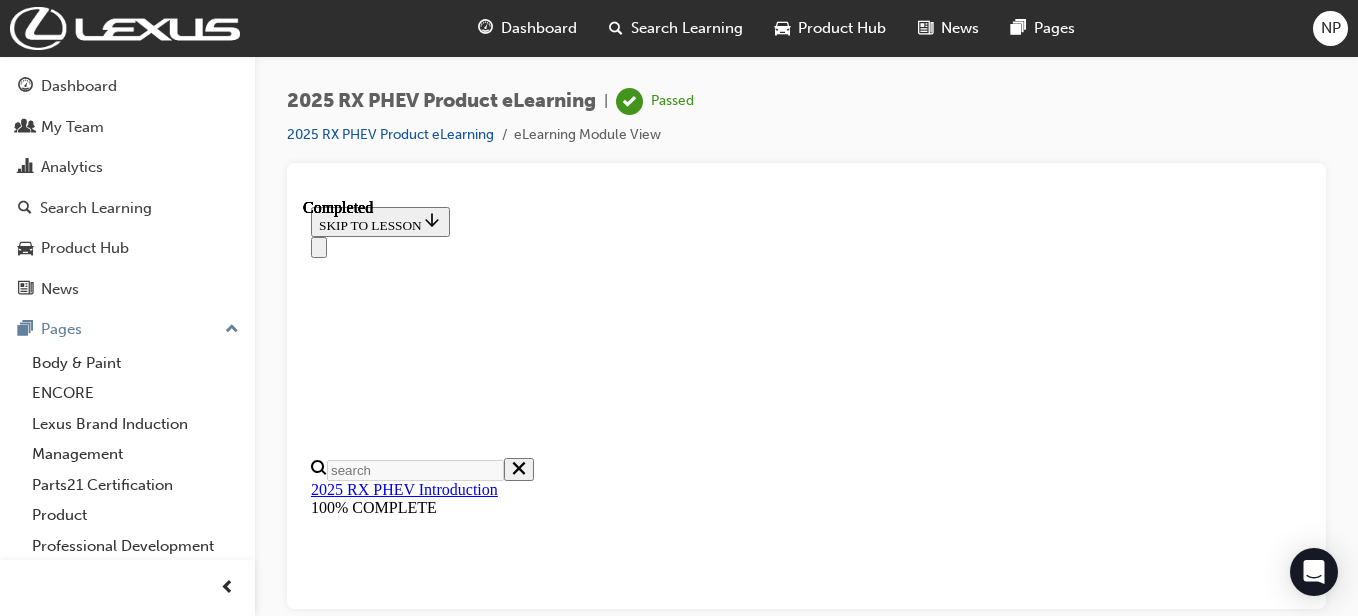 drag, startPoint x: 1059, startPoint y: 428, endPoint x: 992, endPoint y: 382, distance: 81.27115 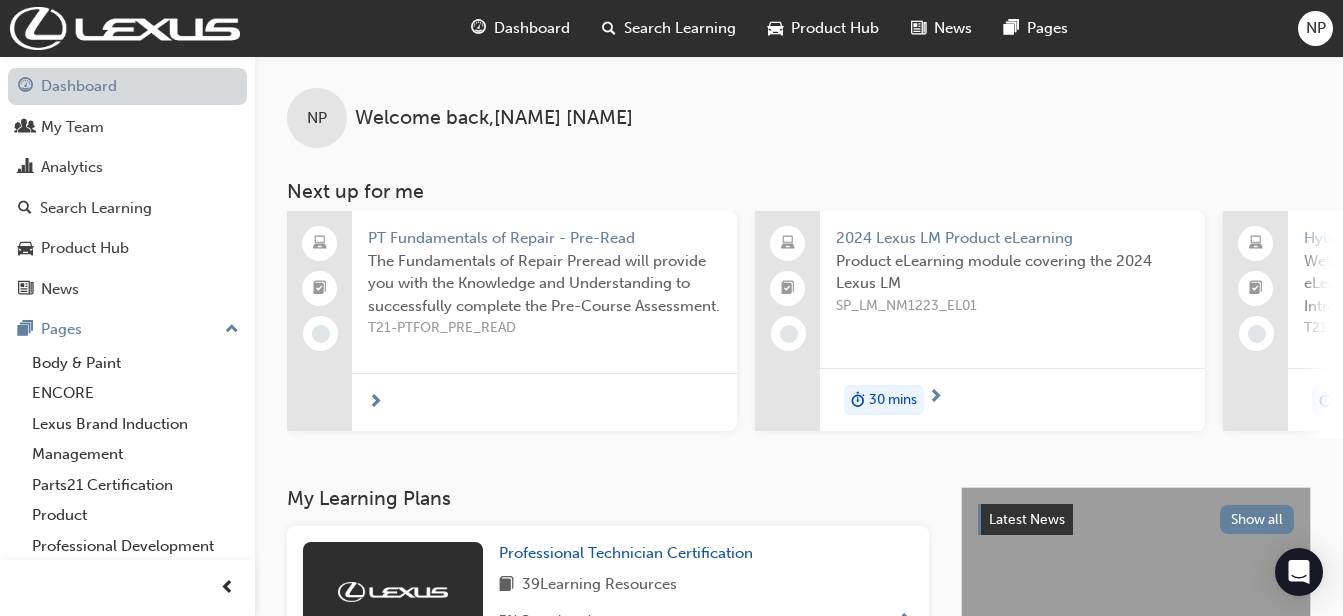 click on "Dashboard" at bounding box center (127, 86) 